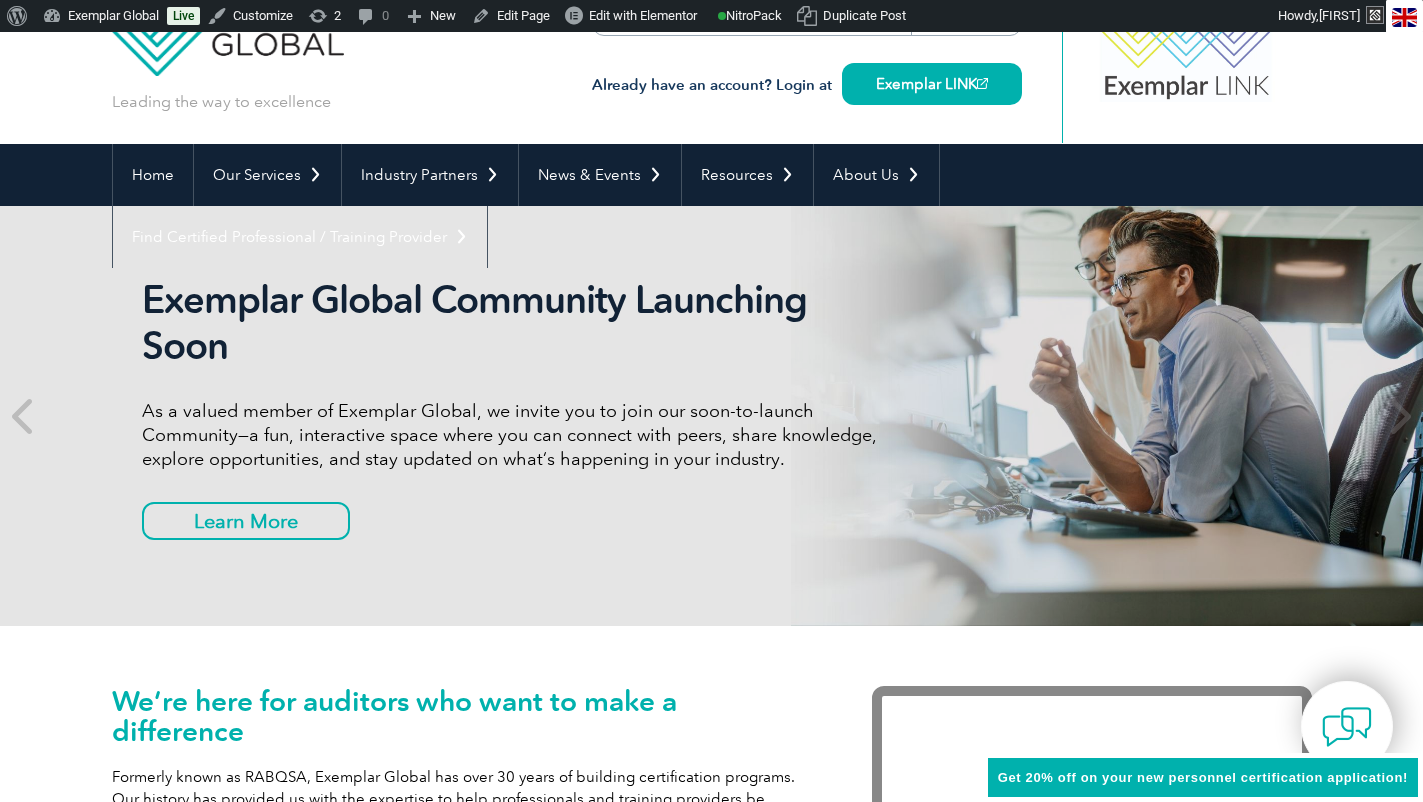 scroll, scrollTop: 72, scrollLeft: 0, axis: vertical 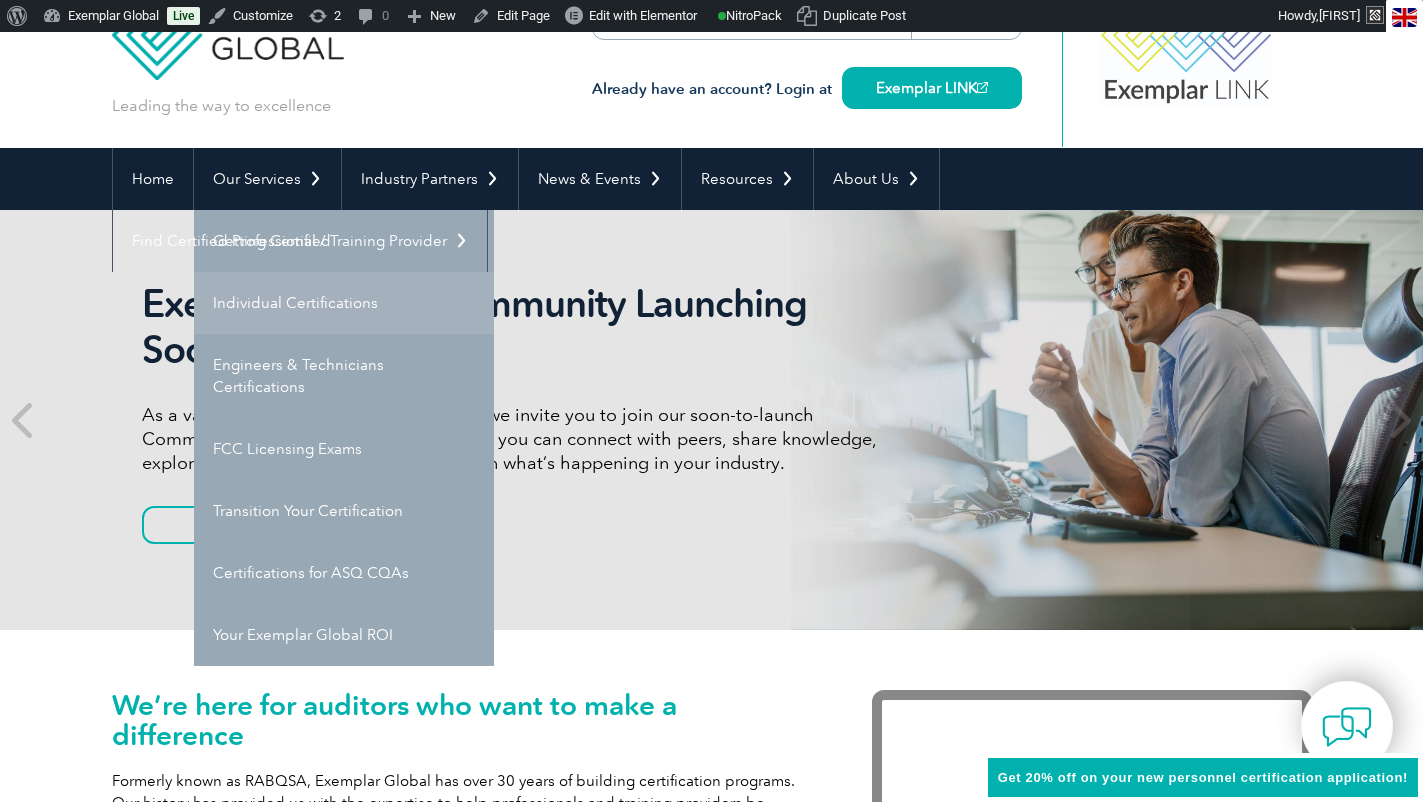 click on "Individual Certifications" at bounding box center (344, 303) 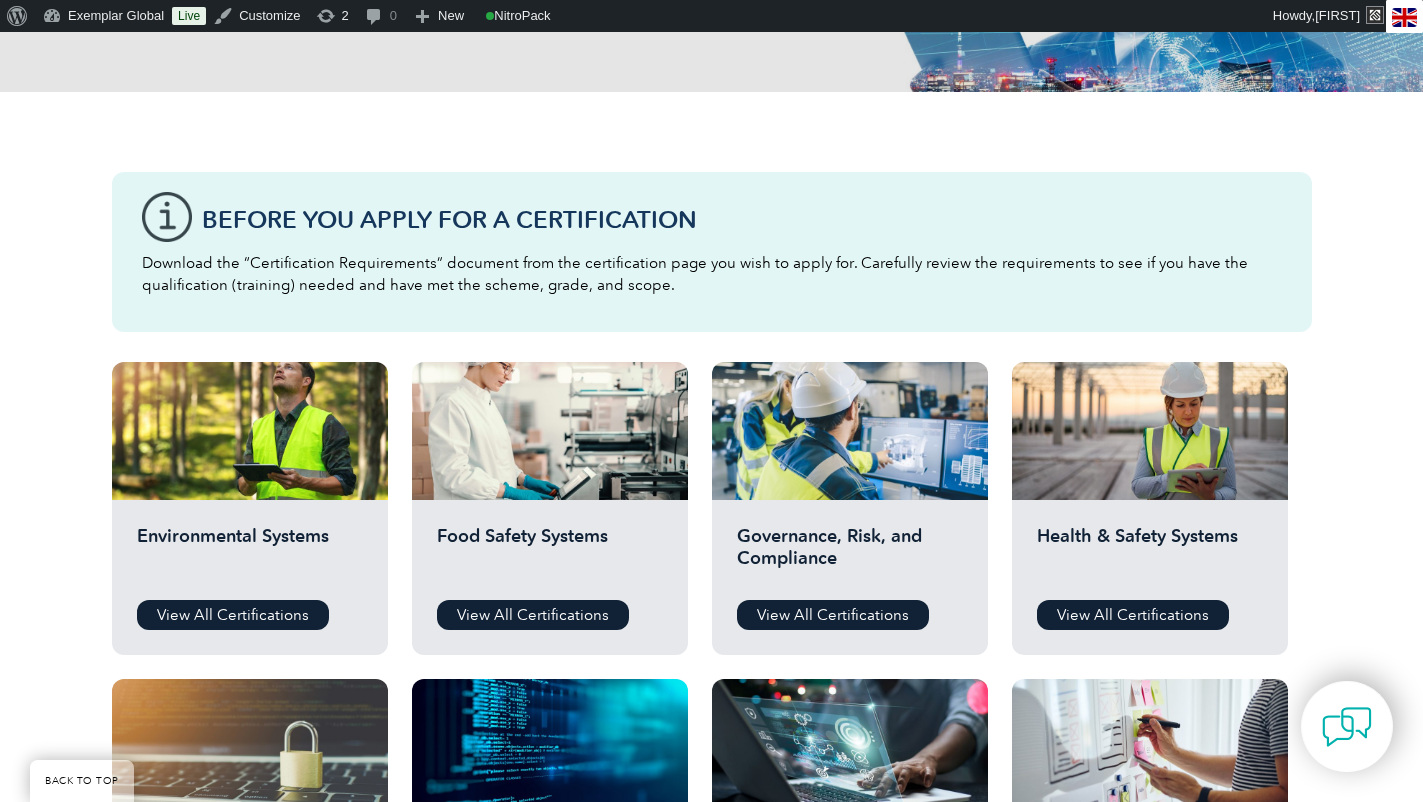 scroll, scrollTop: 588, scrollLeft: 0, axis: vertical 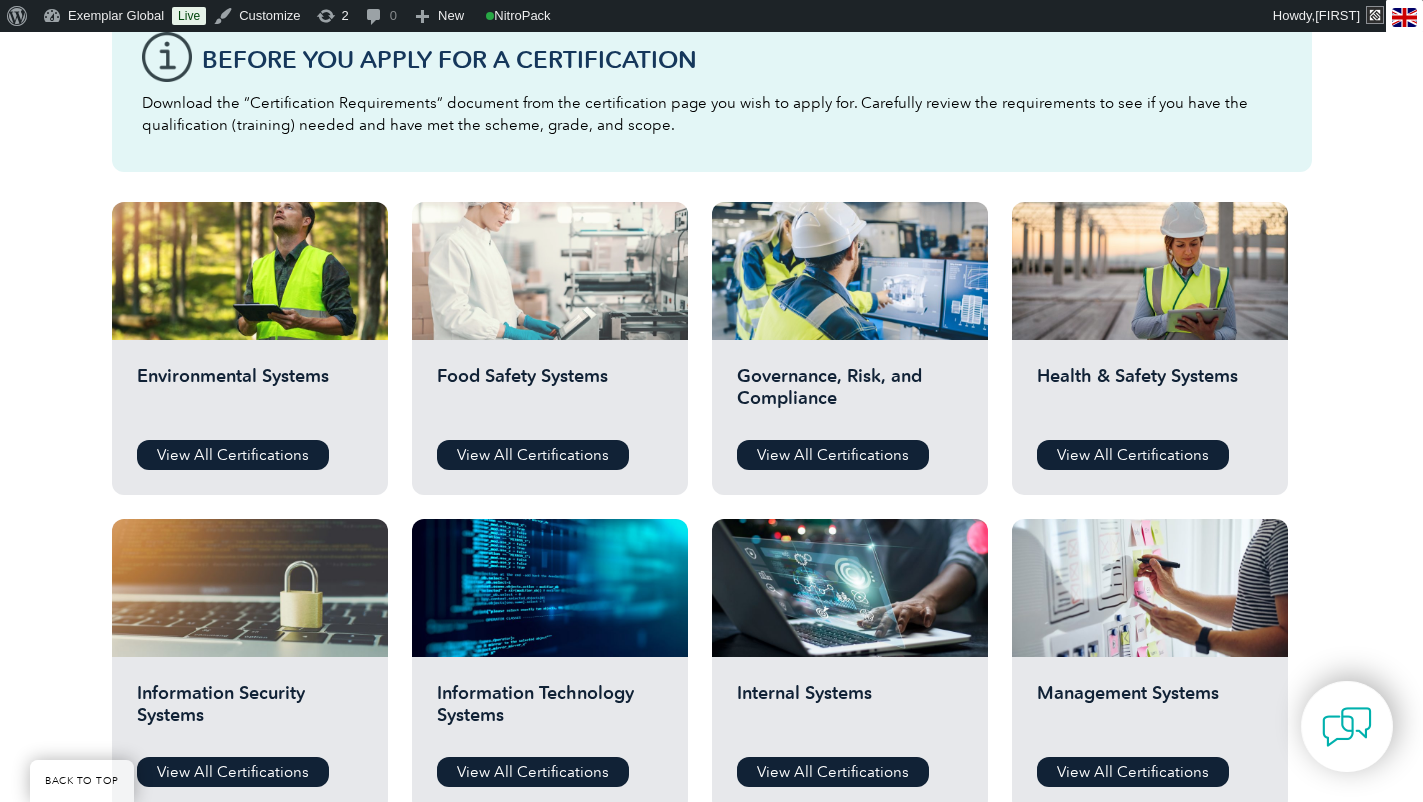 click at bounding box center [550, 271] 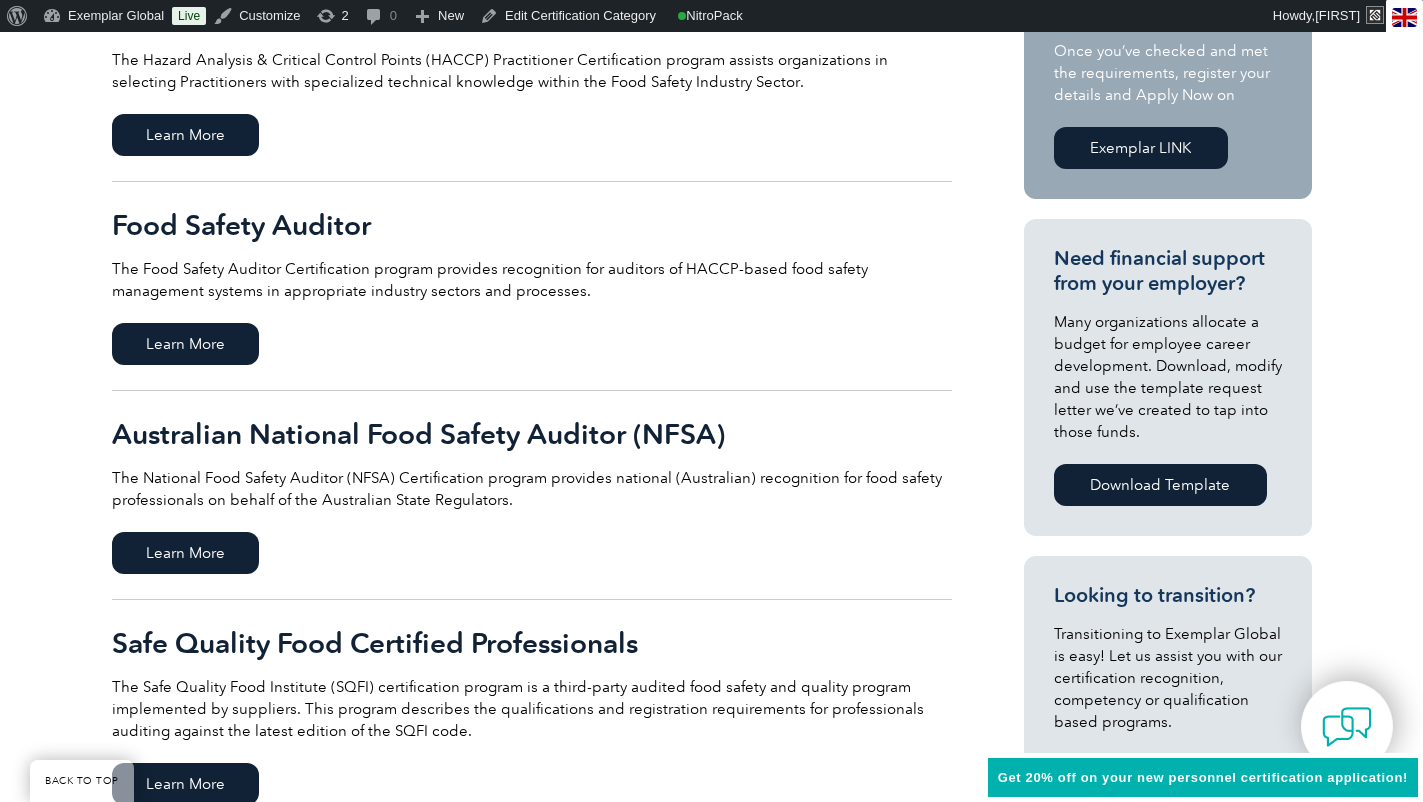 scroll, scrollTop: 579, scrollLeft: 0, axis: vertical 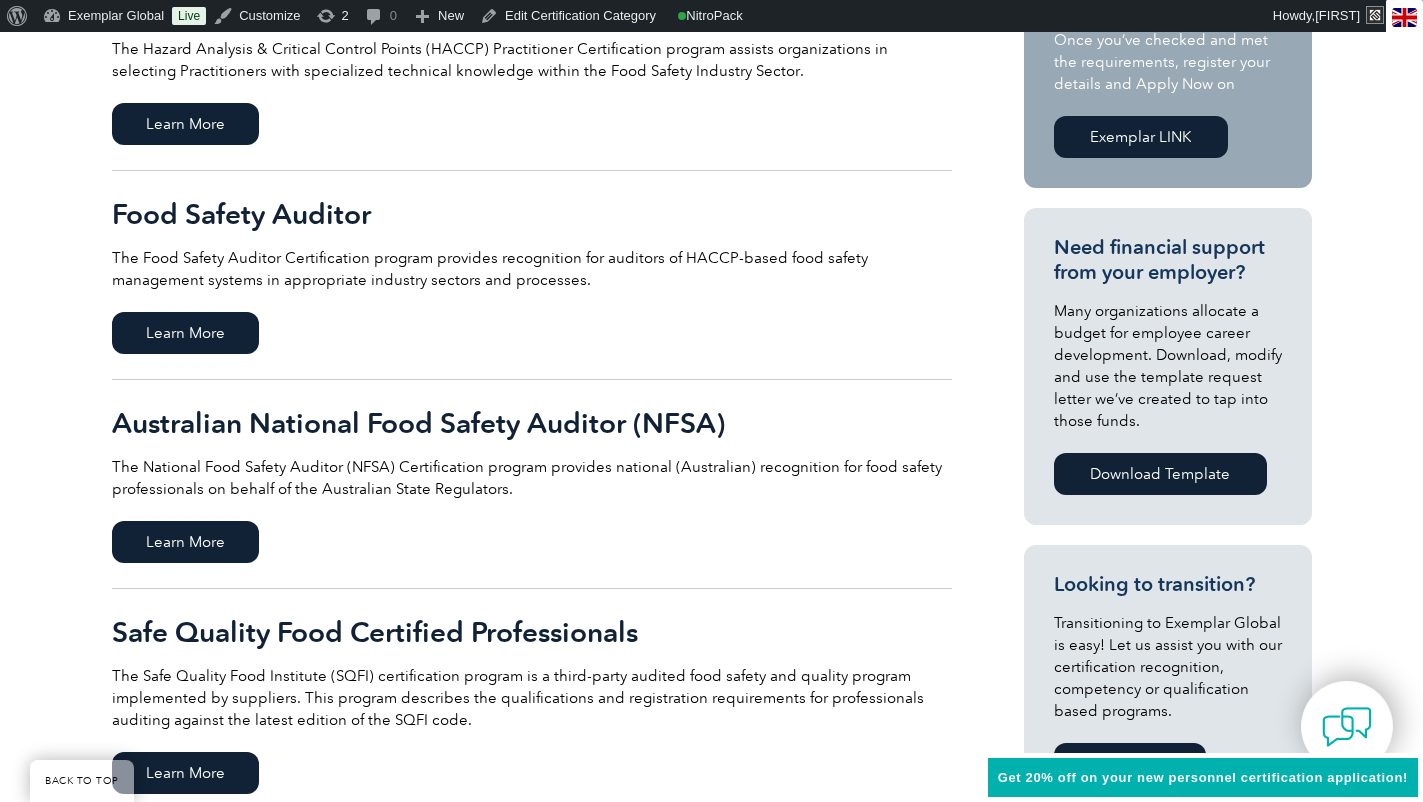 click on "Download Template" at bounding box center (1160, 474) 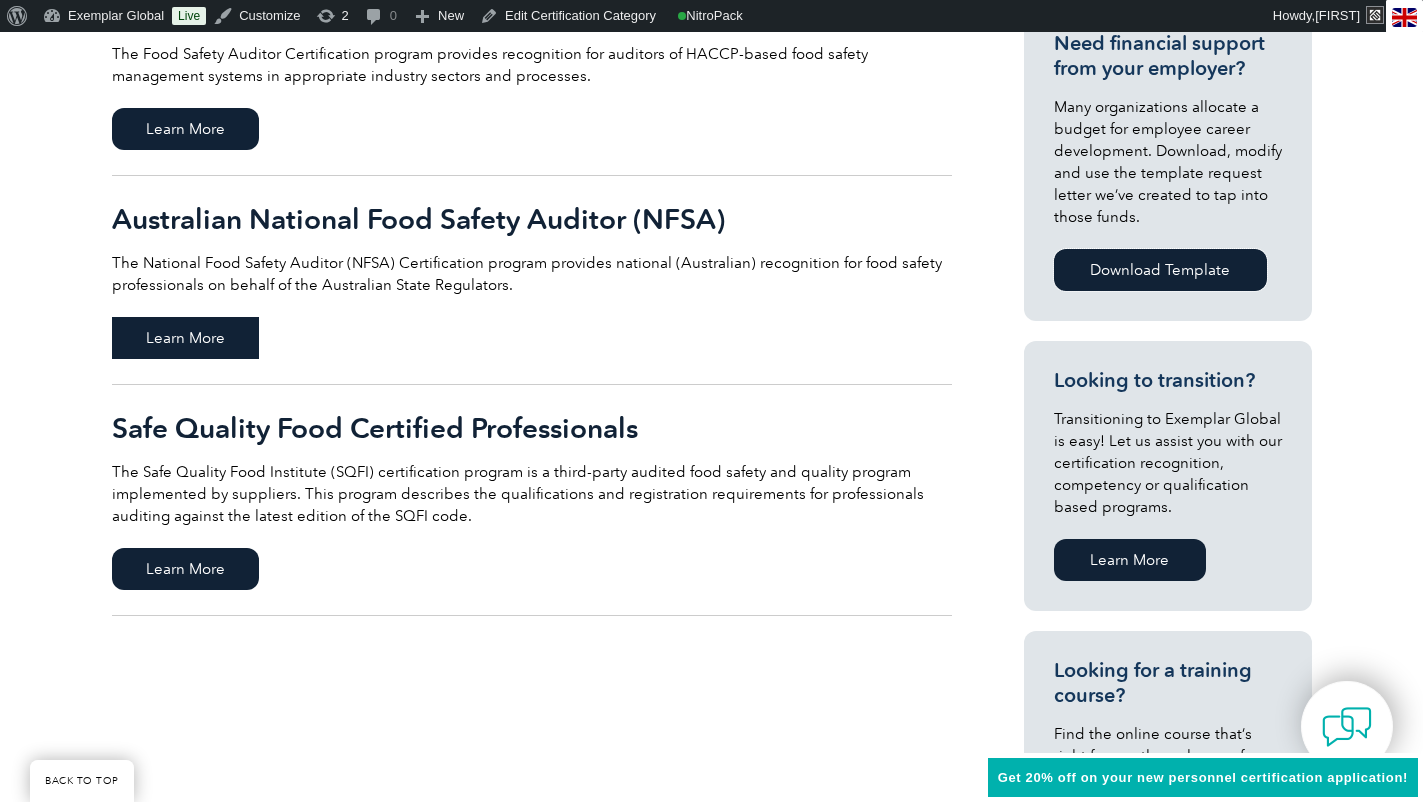 scroll, scrollTop: 785, scrollLeft: 0, axis: vertical 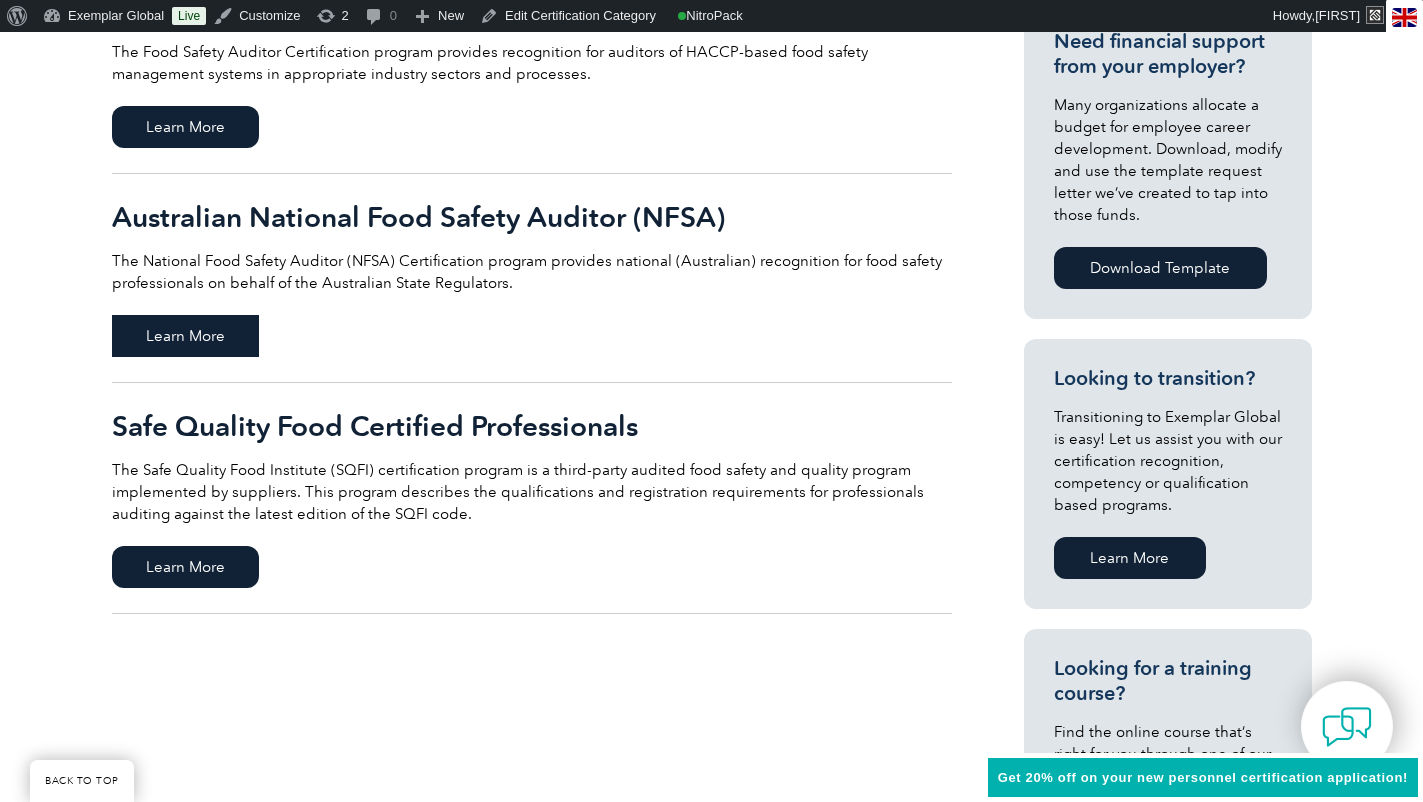 click on "Learn More" at bounding box center (185, 336) 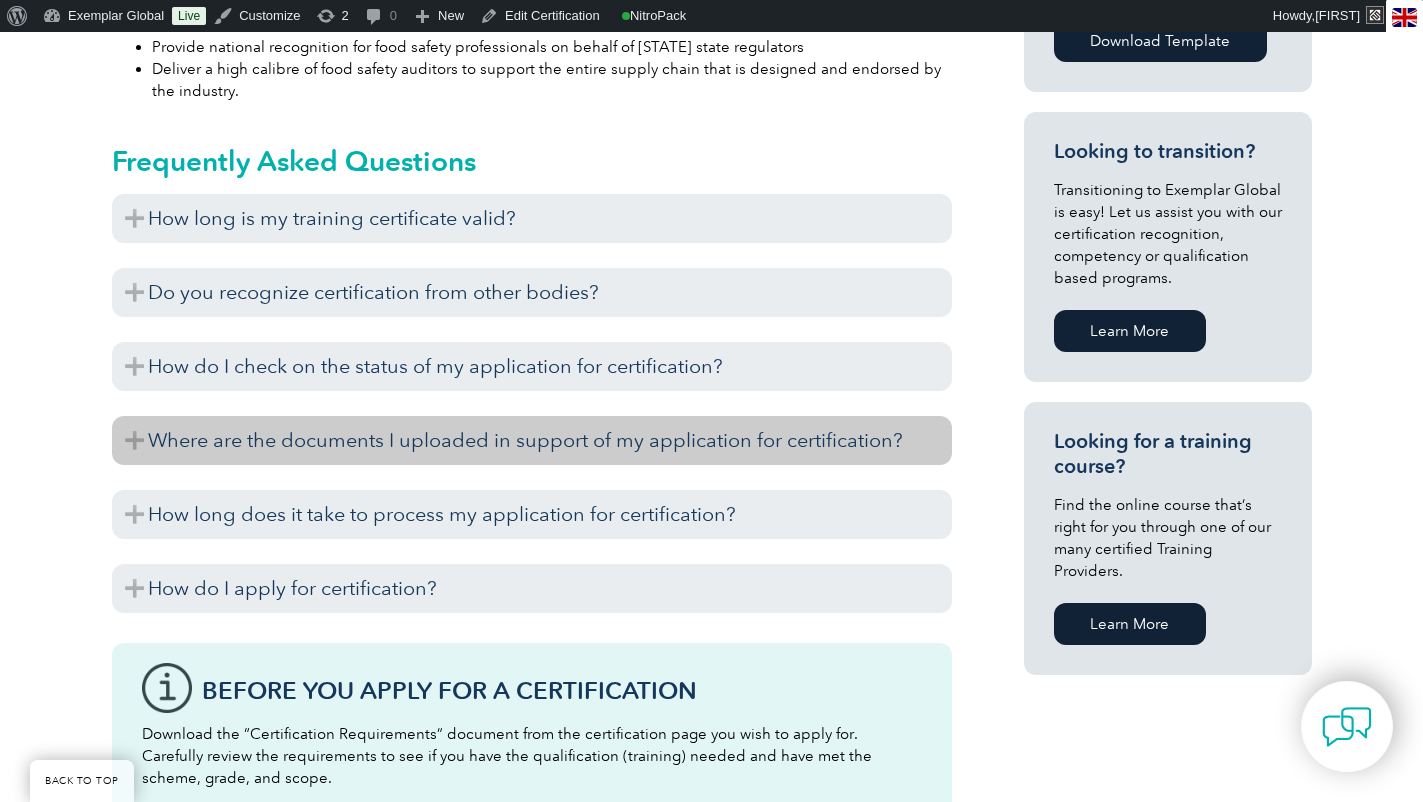 scroll, scrollTop: 1155, scrollLeft: 0, axis: vertical 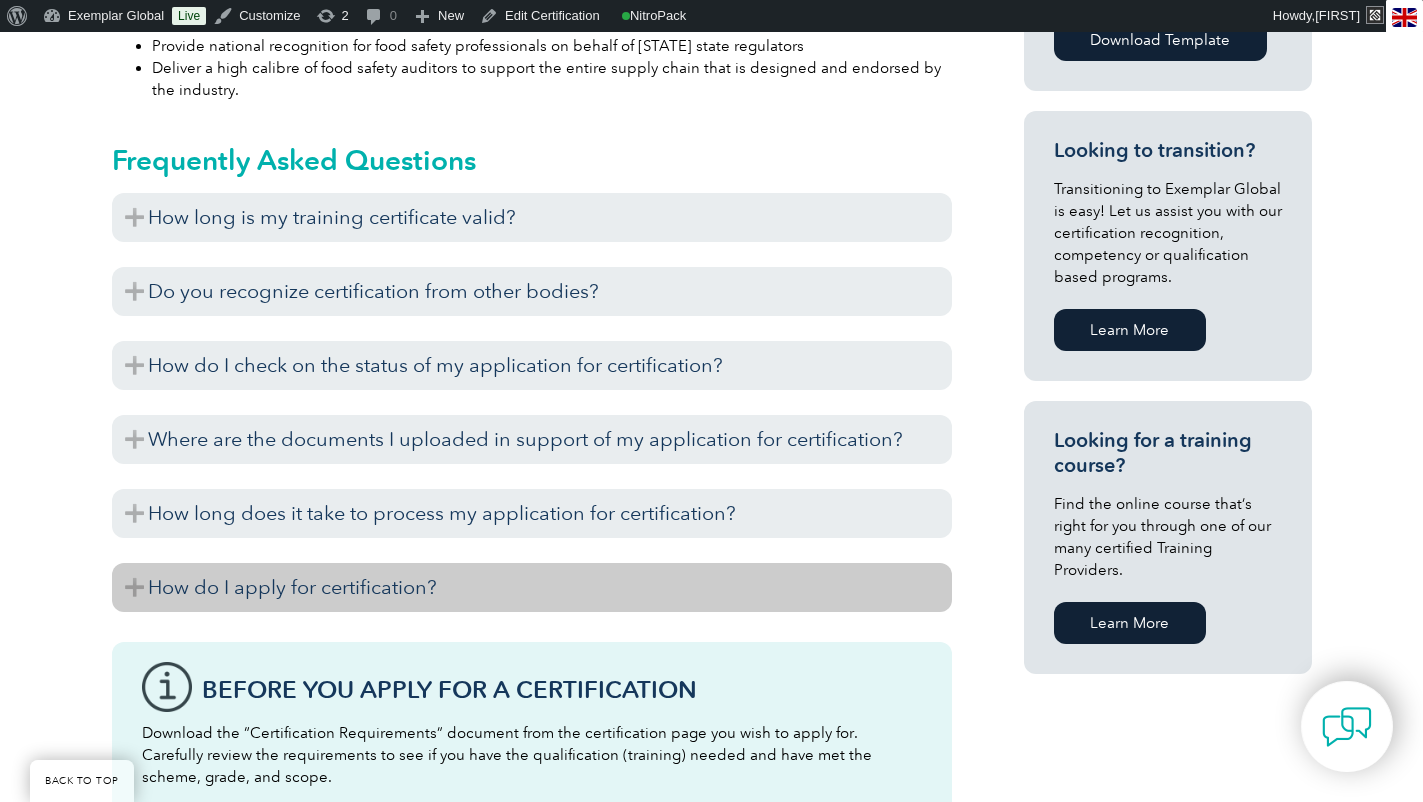 click on "How do I apply for certification?" at bounding box center [532, 587] 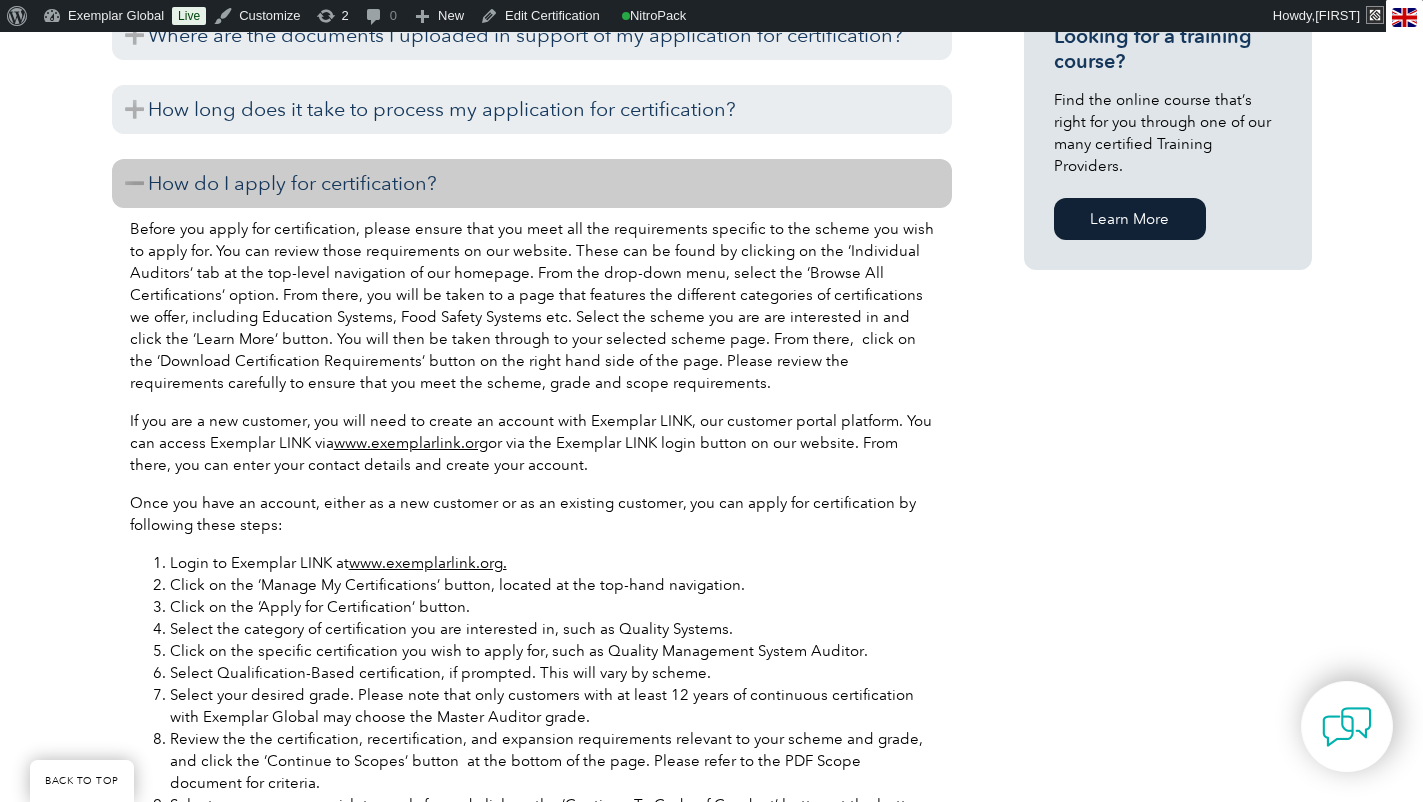 scroll, scrollTop: 1829, scrollLeft: 0, axis: vertical 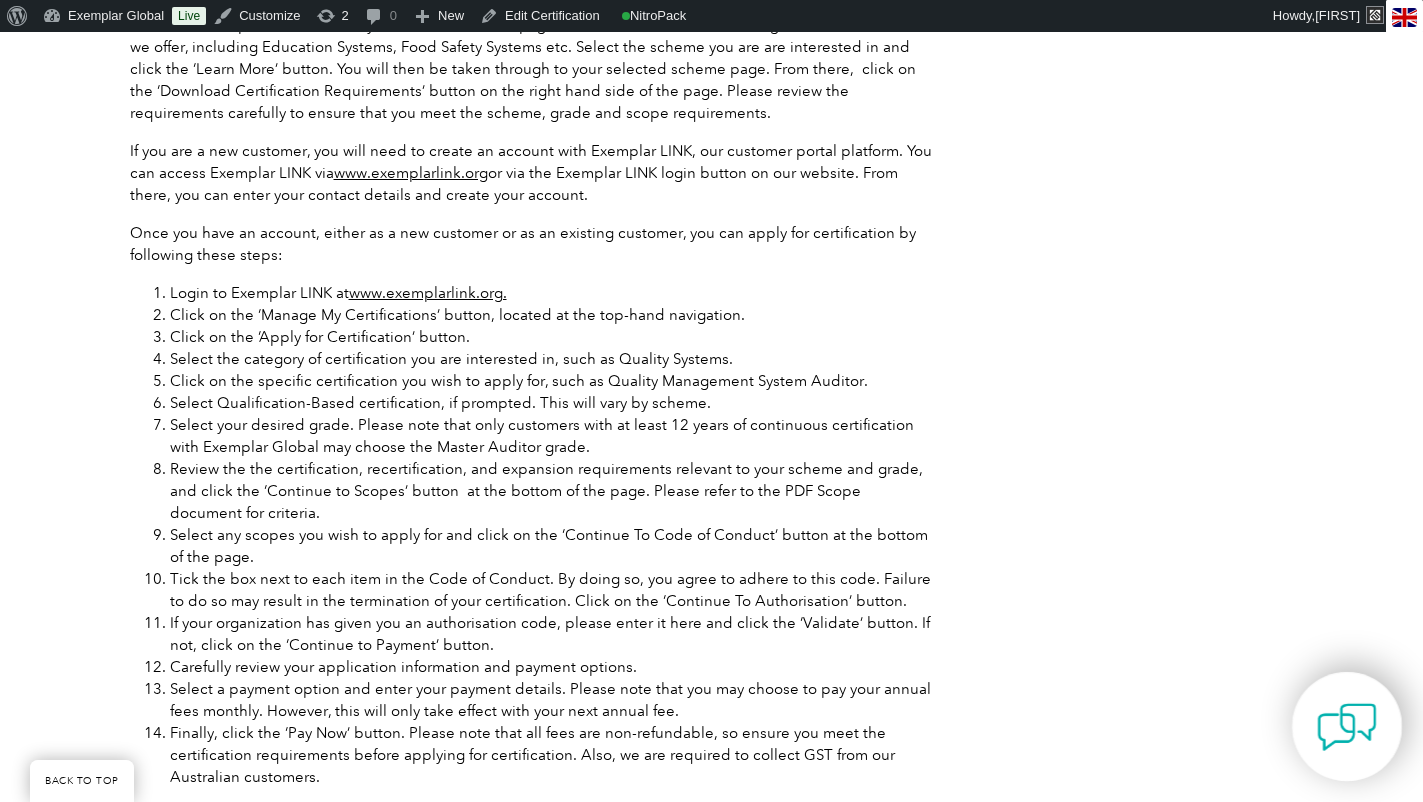 click at bounding box center (1347, 726) 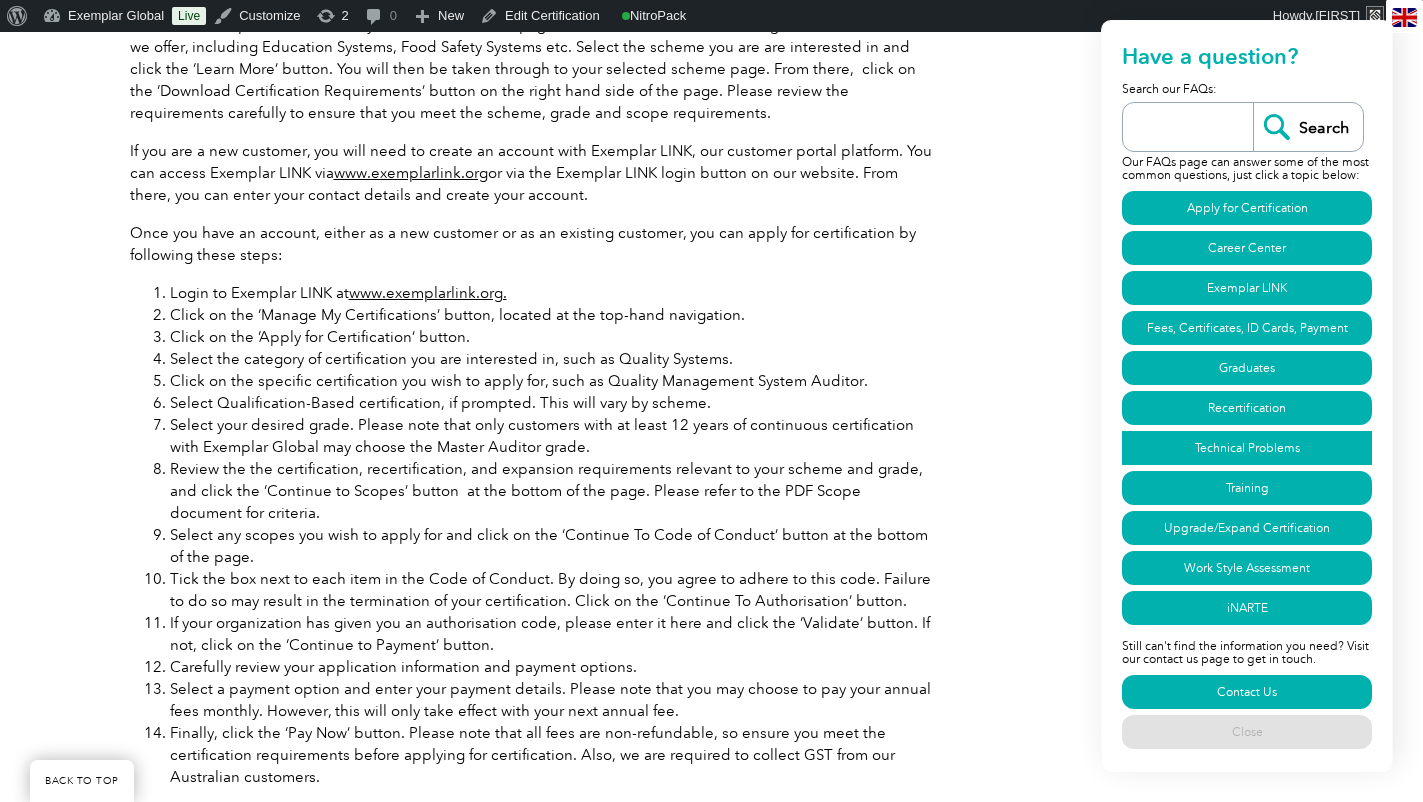click on "Technical Problems" at bounding box center (1247, 448) 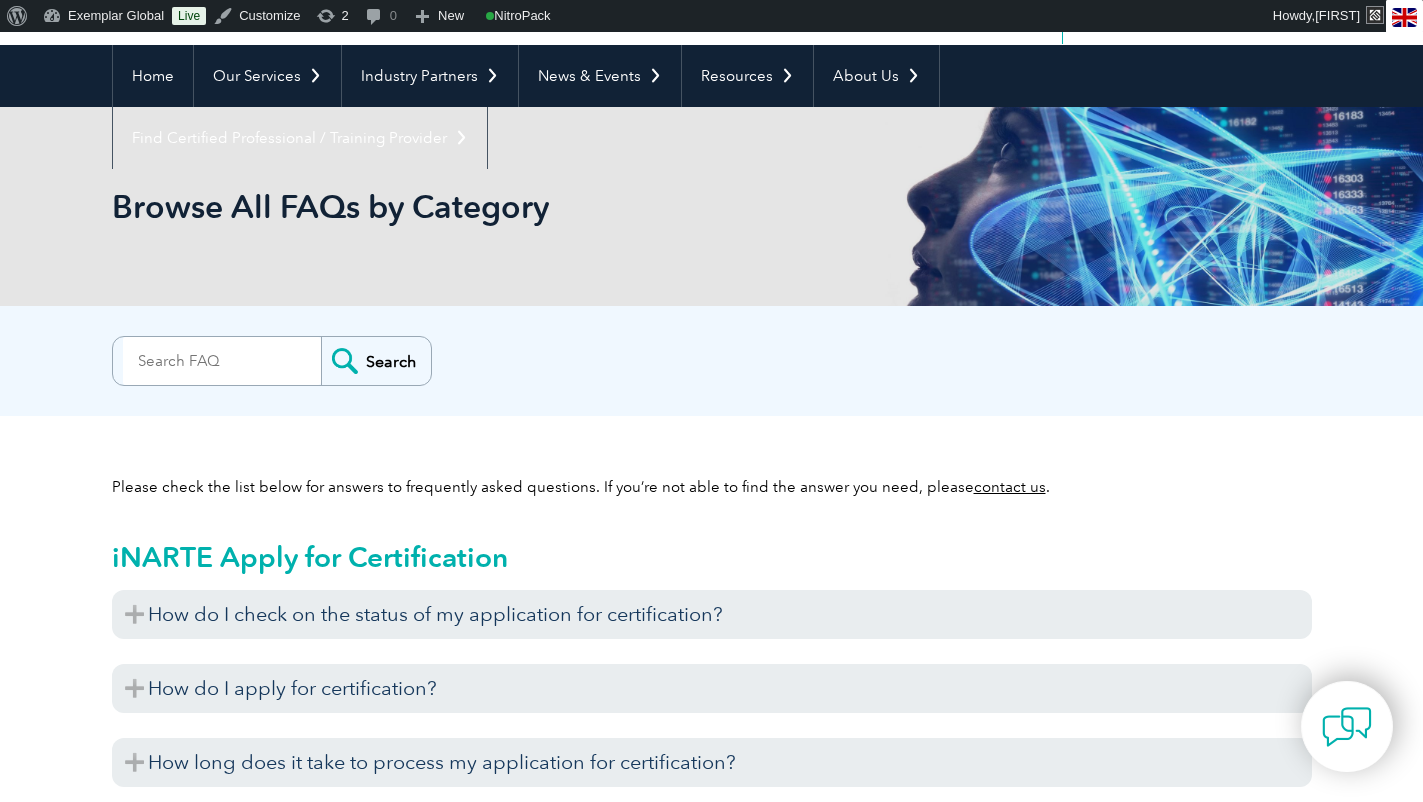 scroll, scrollTop: 0, scrollLeft: 0, axis: both 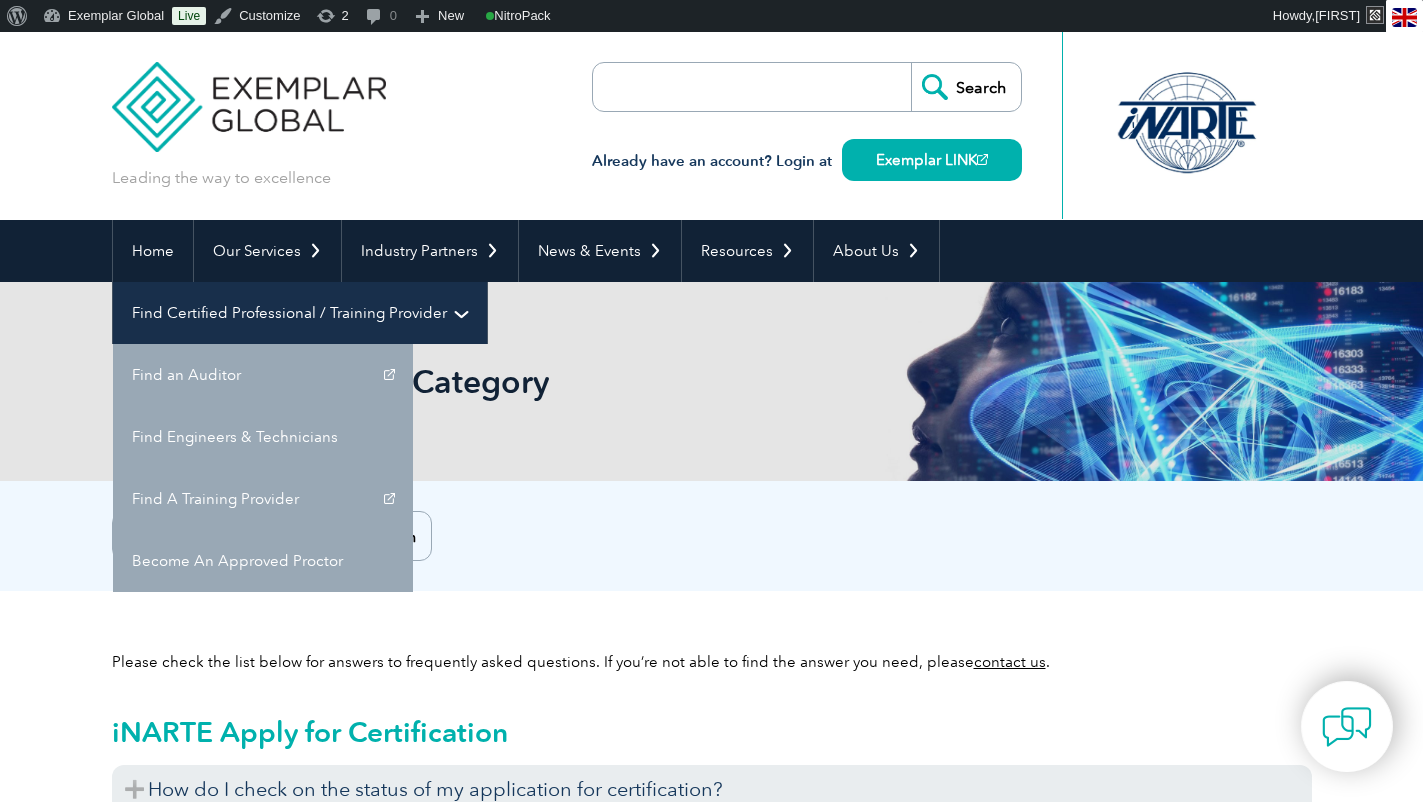 click on "Find Certified Professional / Training Provider" at bounding box center [300, 313] 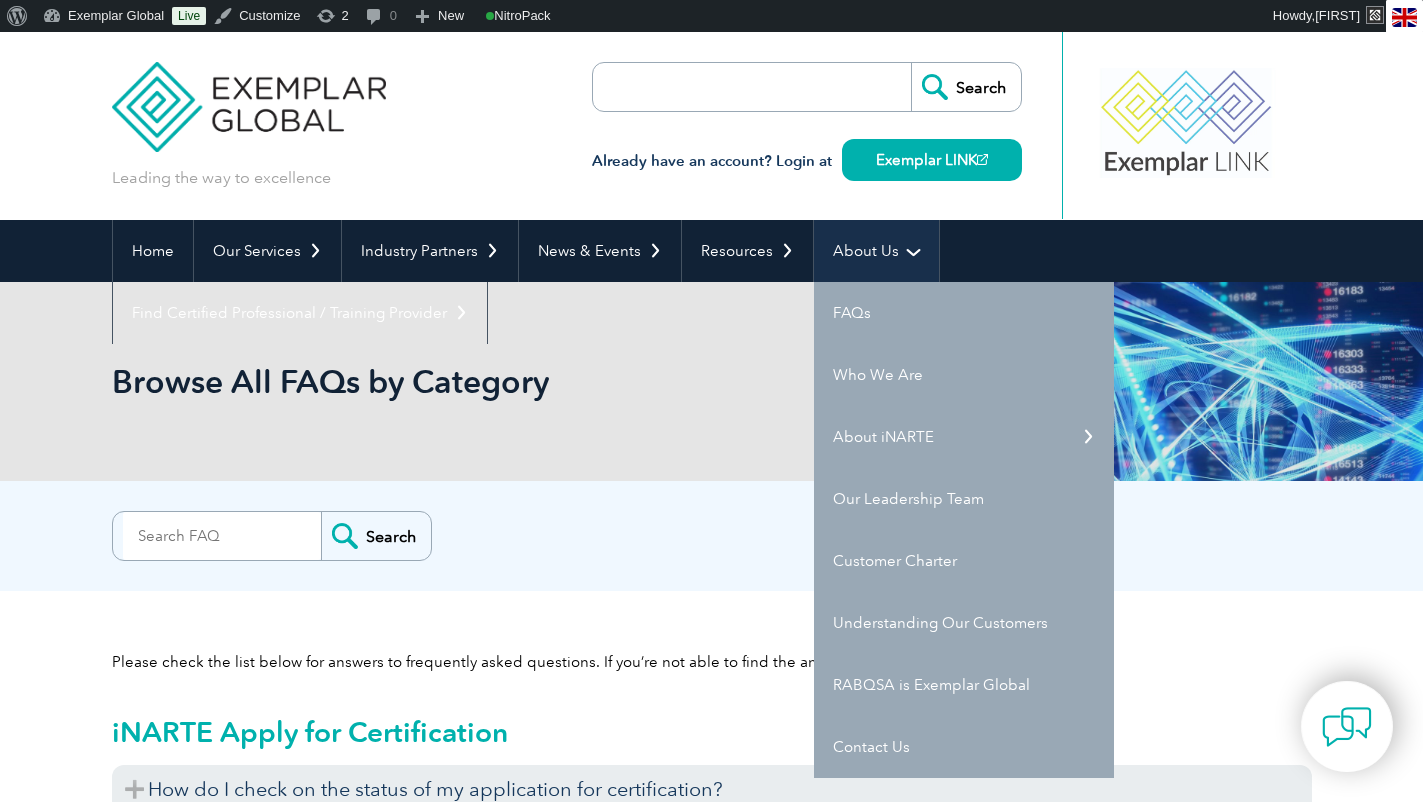 click on "About Us" at bounding box center [876, 251] 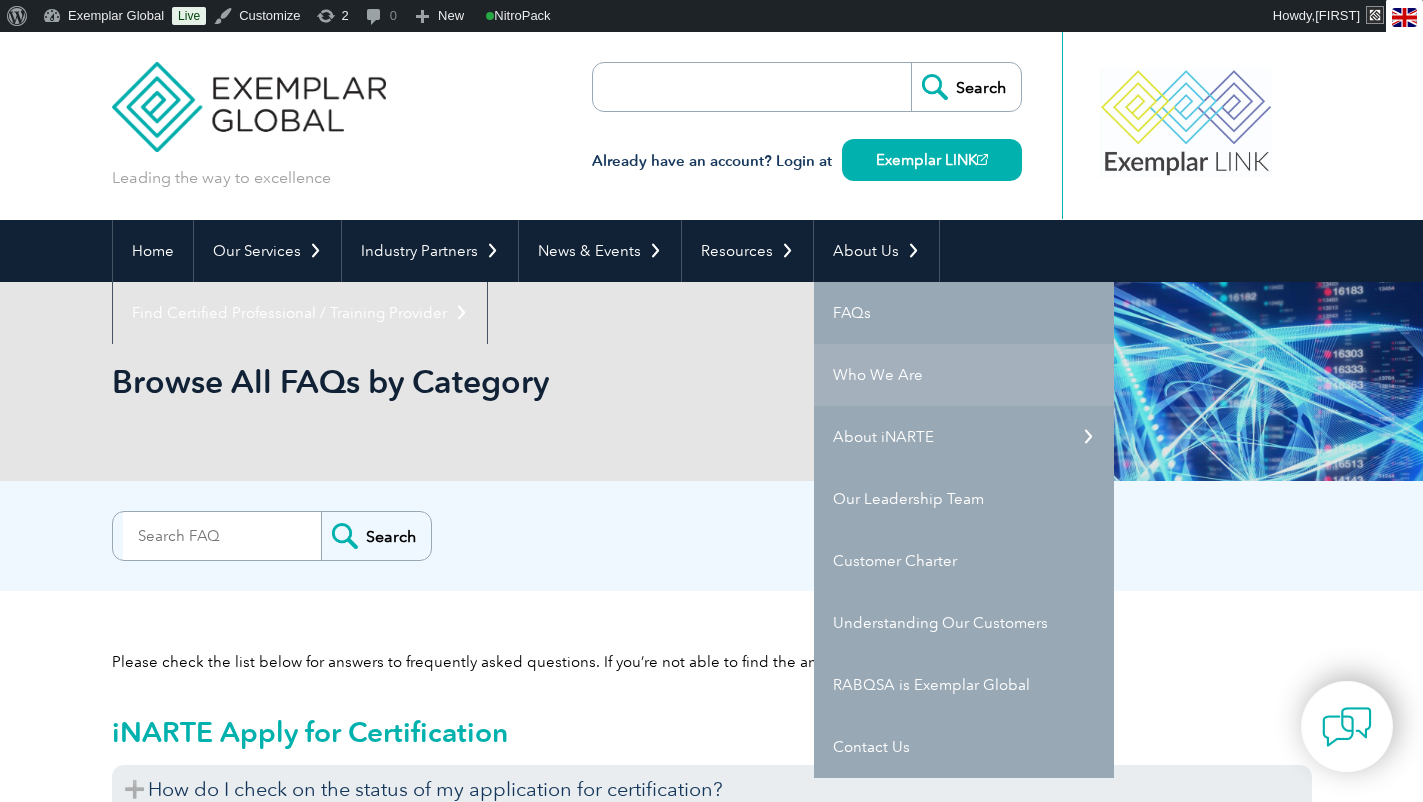 click on "Who We Are" at bounding box center [964, 375] 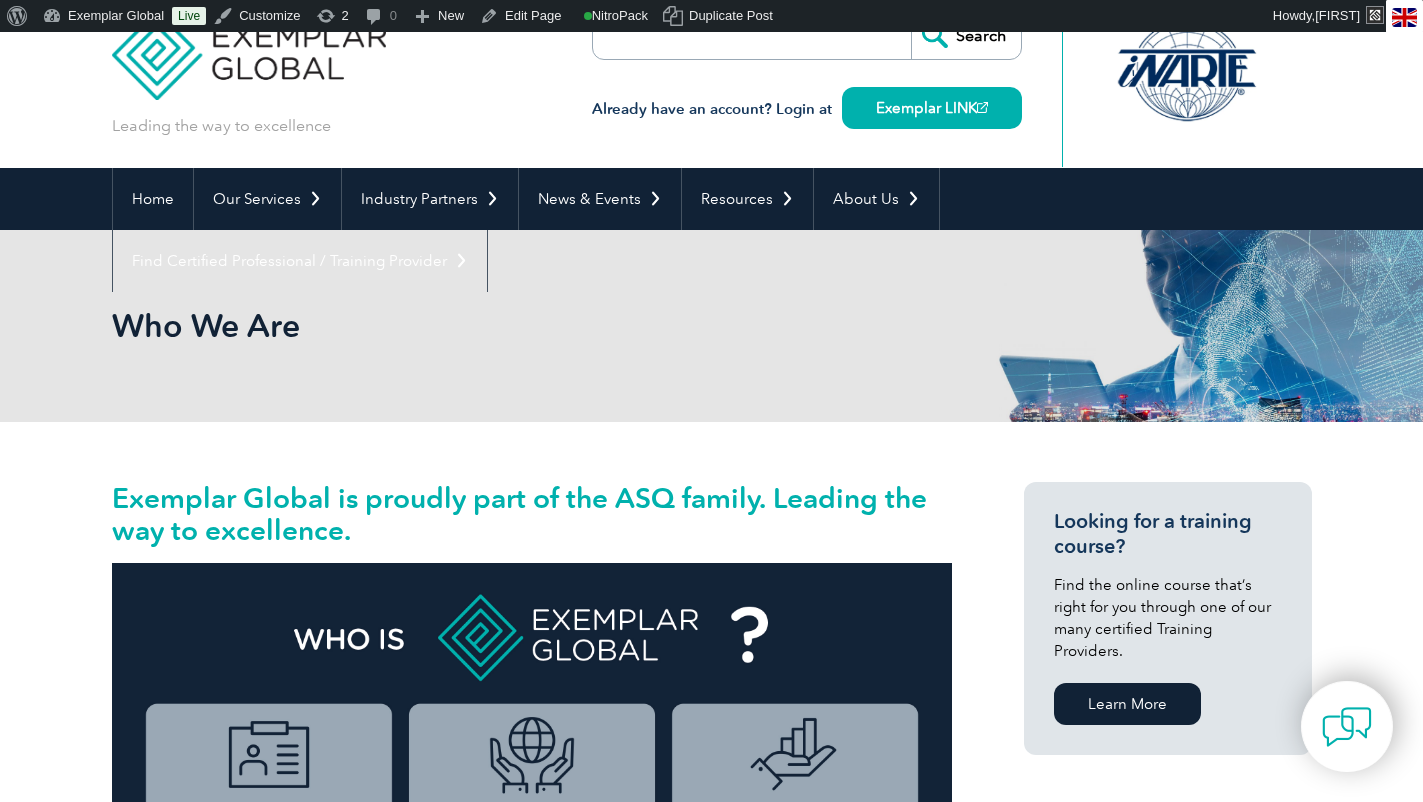 scroll, scrollTop: 9, scrollLeft: 0, axis: vertical 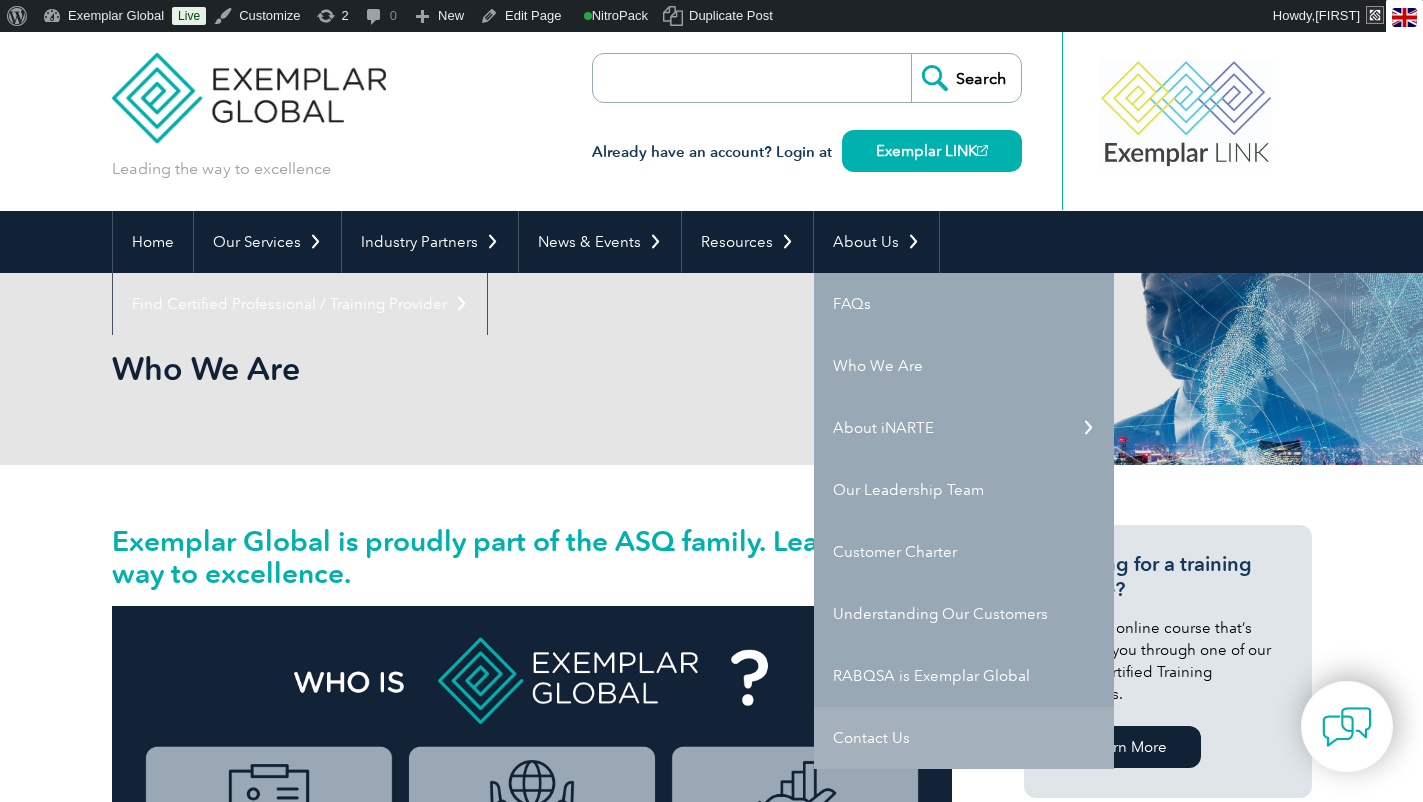 click on "Contact Us" at bounding box center (964, 738) 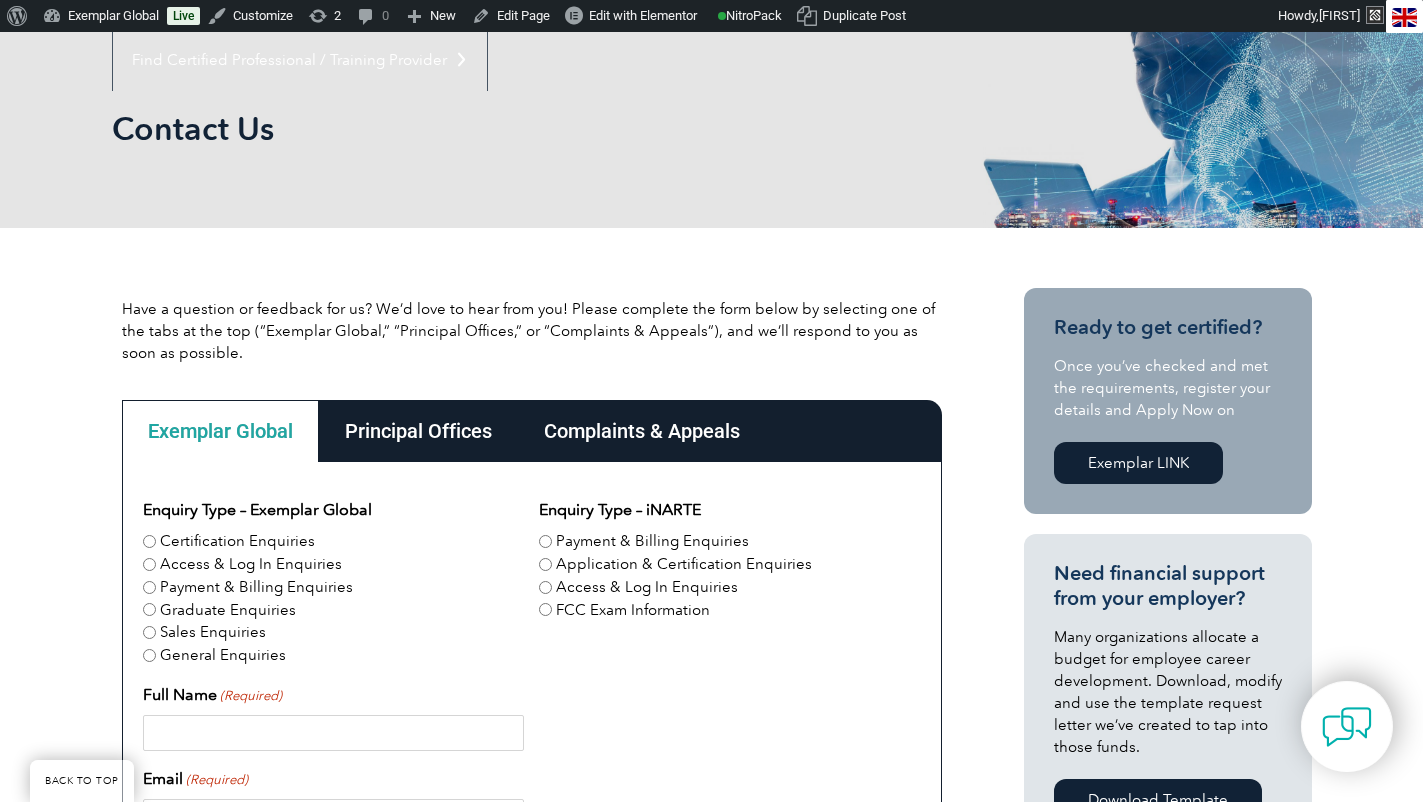 scroll, scrollTop: 0, scrollLeft: 0, axis: both 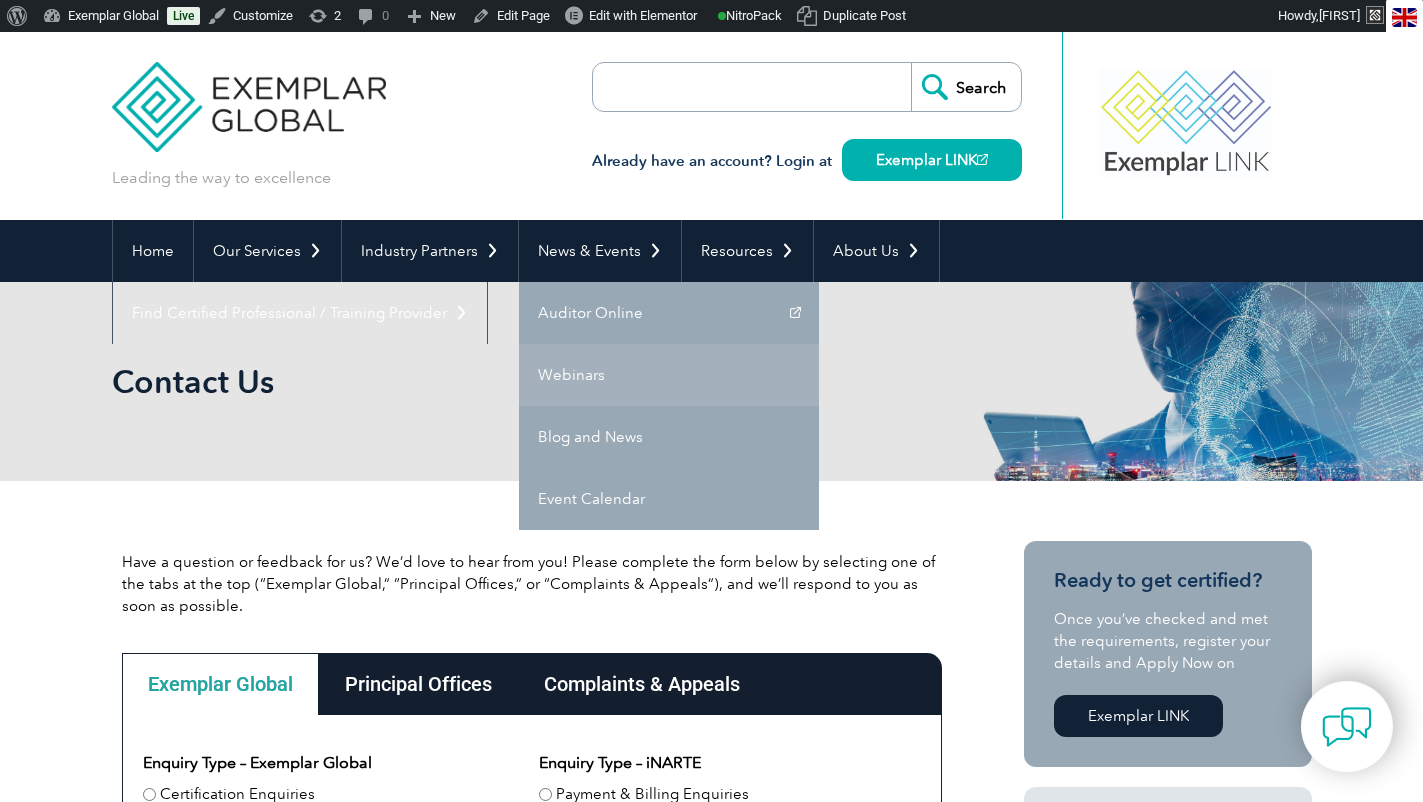 click on "Webinars" at bounding box center [669, 375] 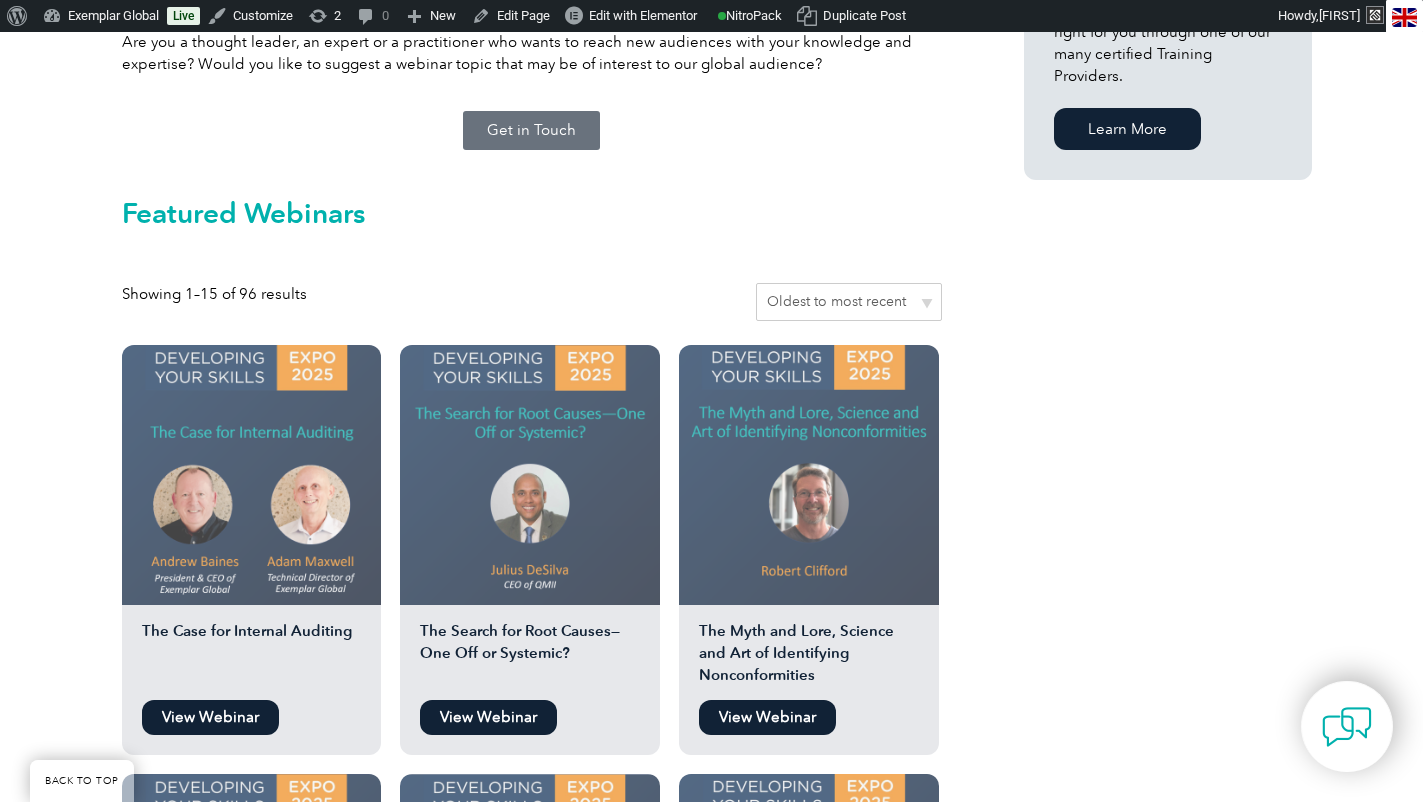 scroll, scrollTop: 1513, scrollLeft: 0, axis: vertical 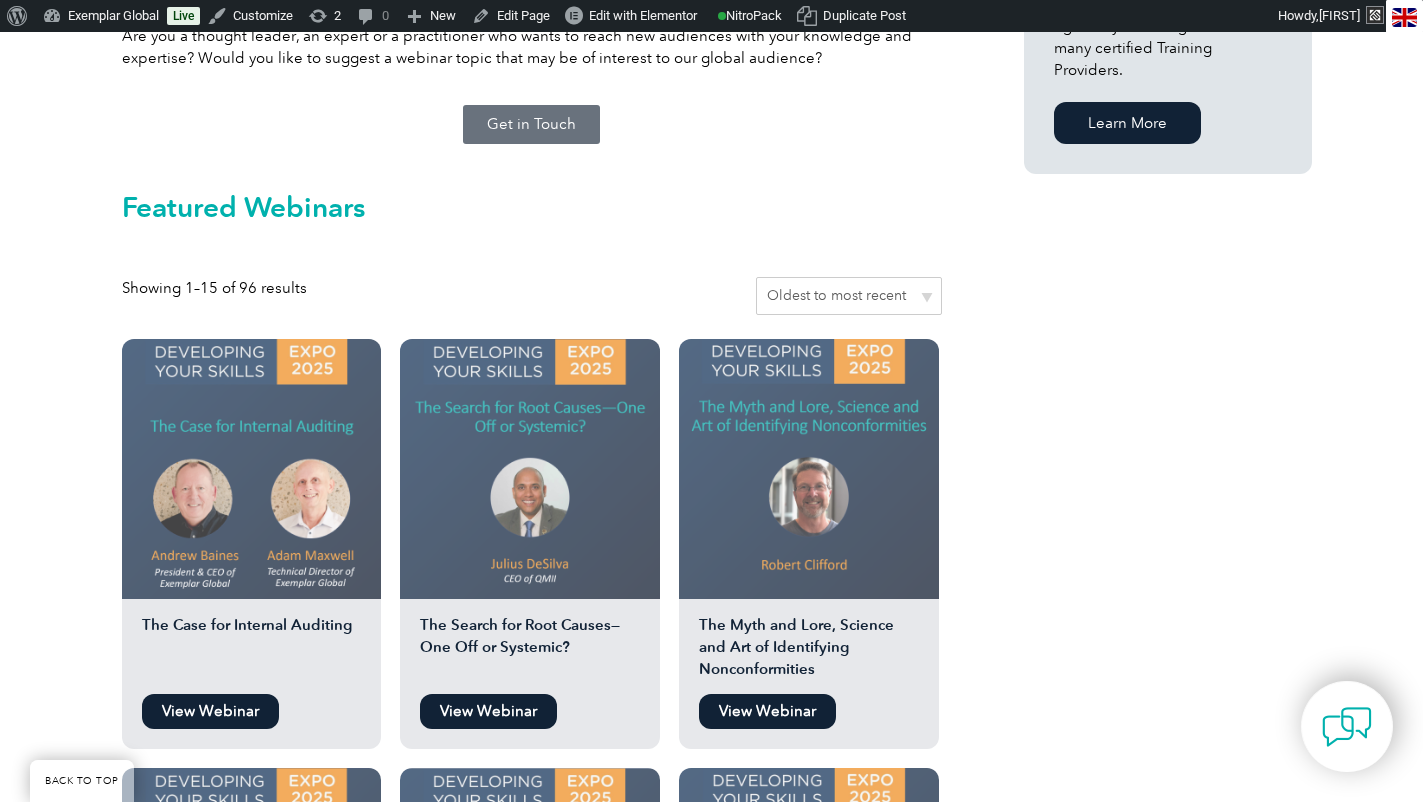 click on "View Webinar" at bounding box center (210, 711) 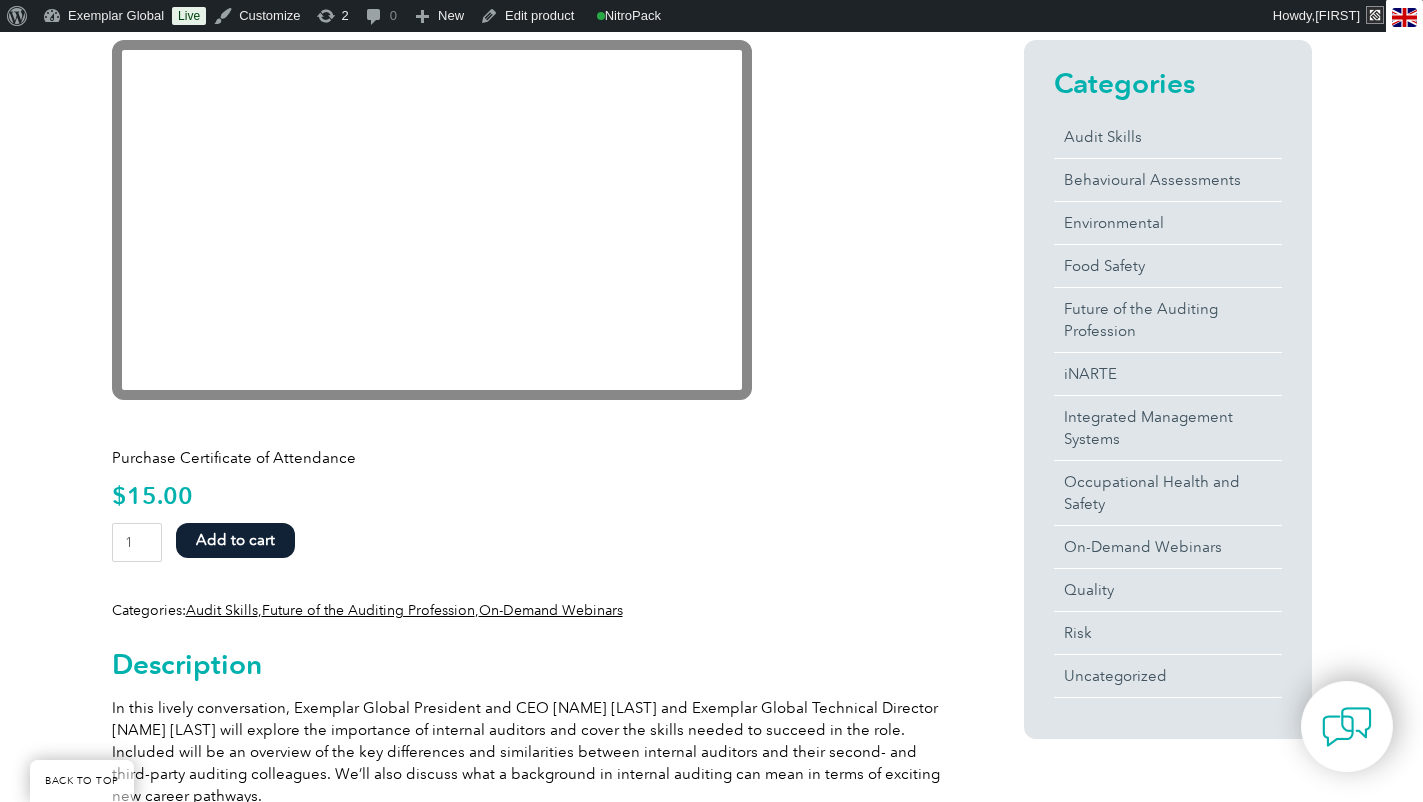 scroll, scrollTop: 502, scrollLeft: 0, axis: vertical 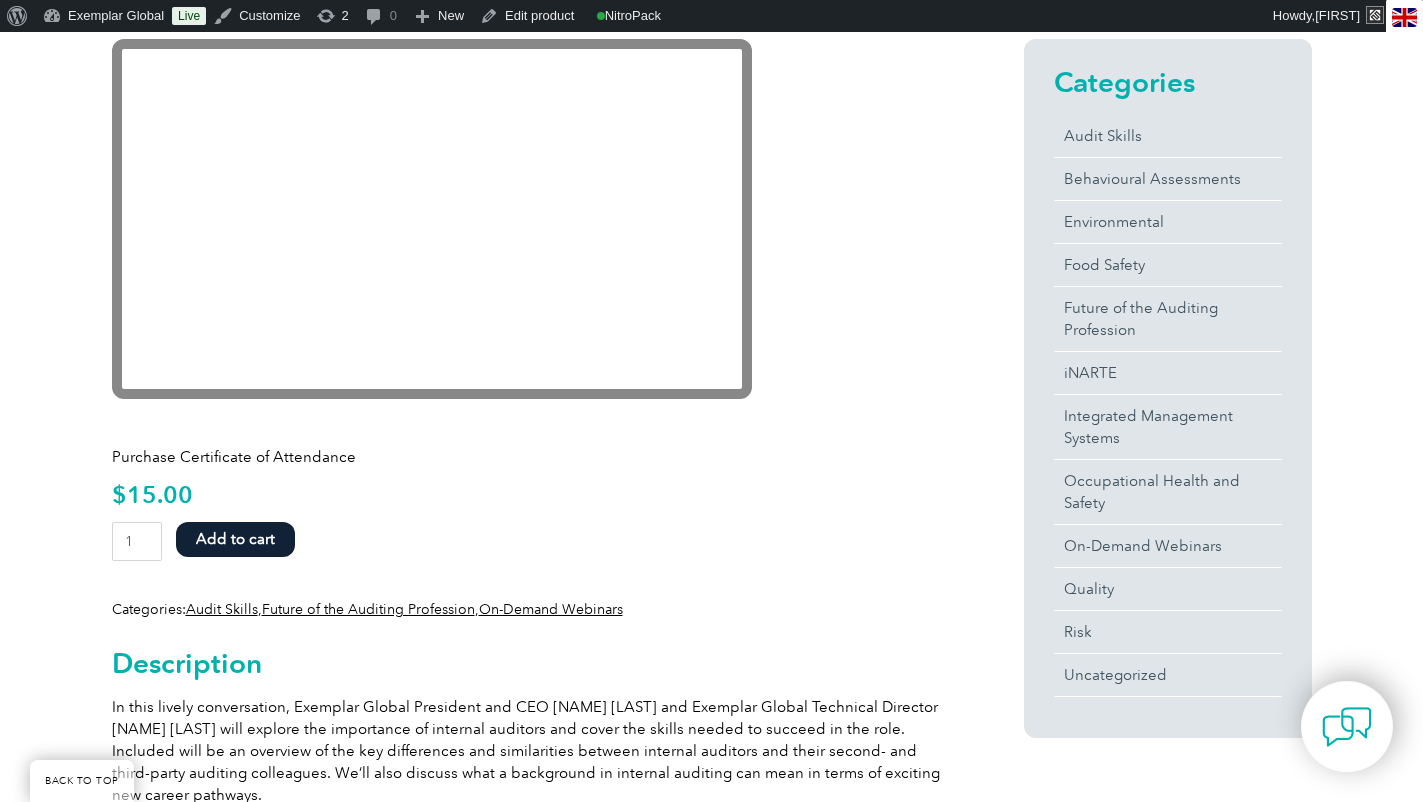 click on "Add to cart" at bounding box center (235, 539) 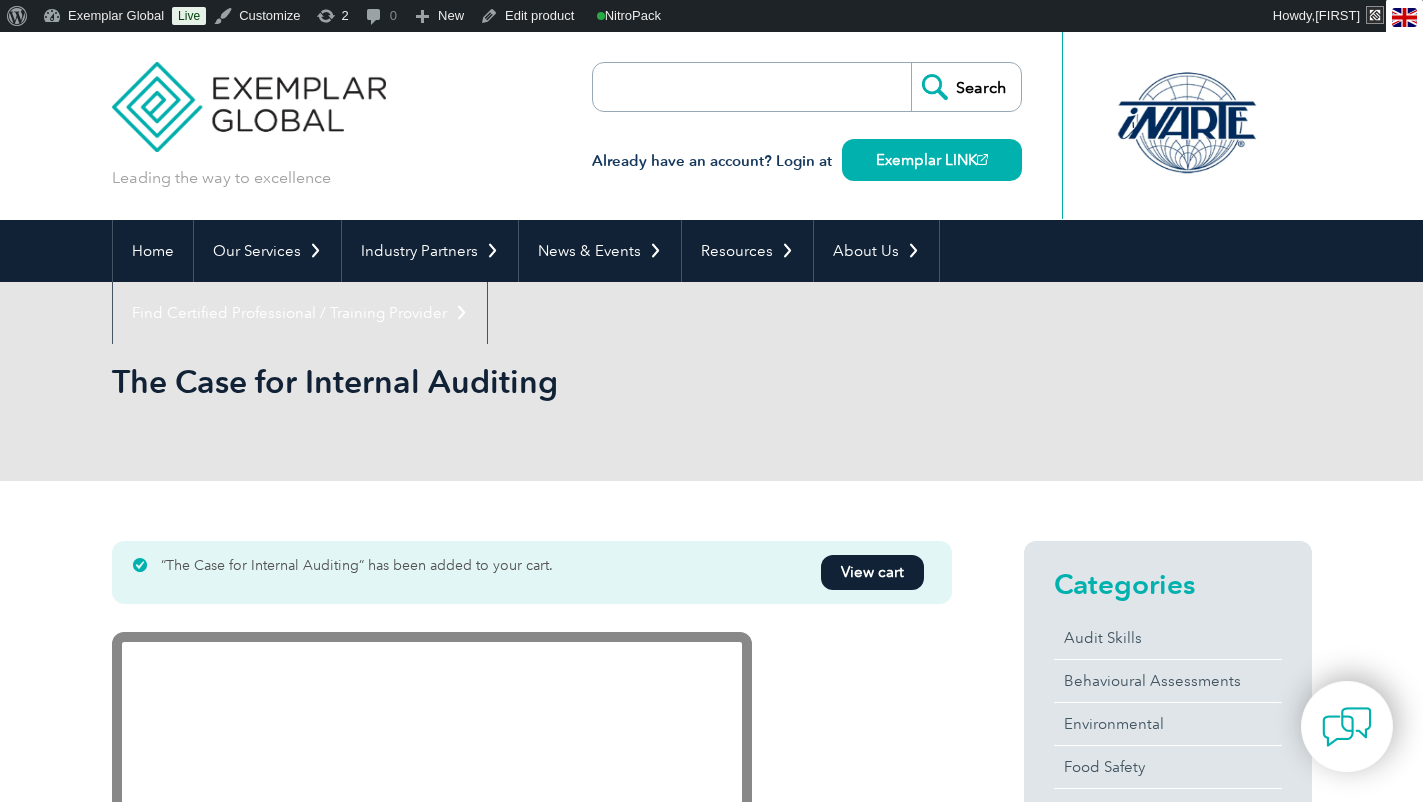 scroll, scrollTop: 0, scrollLeft: 0, axis: both 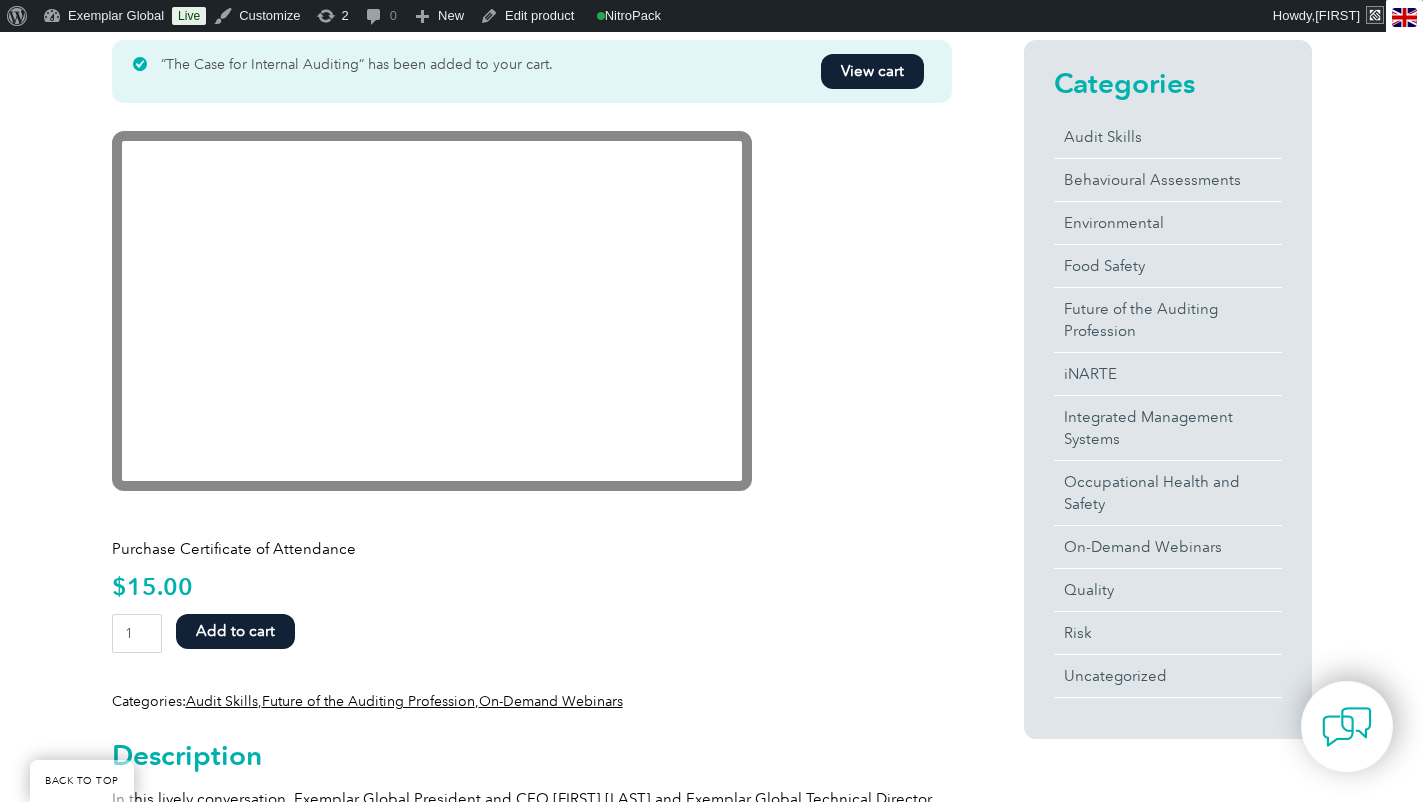 click on "View cart" at bounding box center (872, 71) 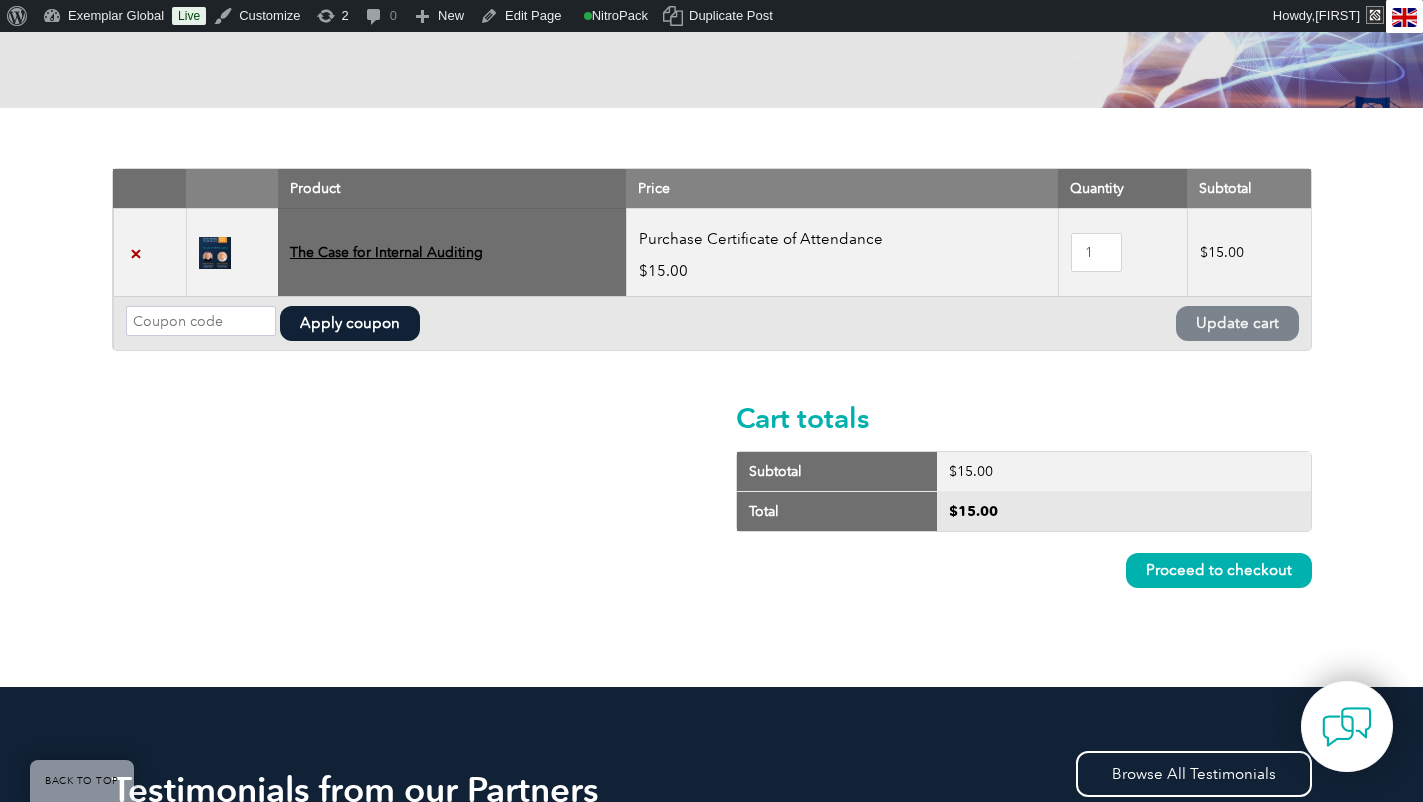 scroll, scrollTop: 395, scrollLeft: 0, axis: vertical 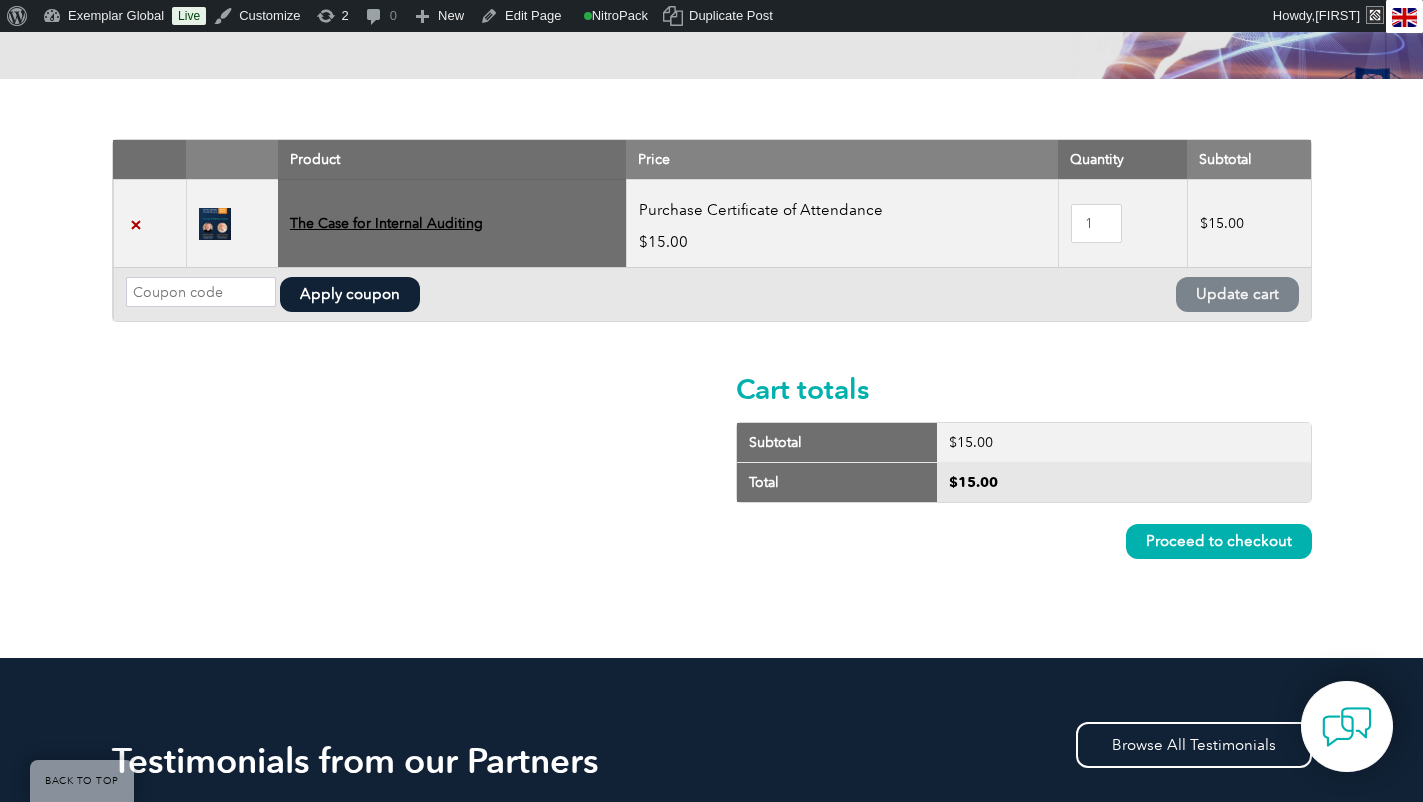 click on "Proceed to checkout" at bounding box center (1219, 541) 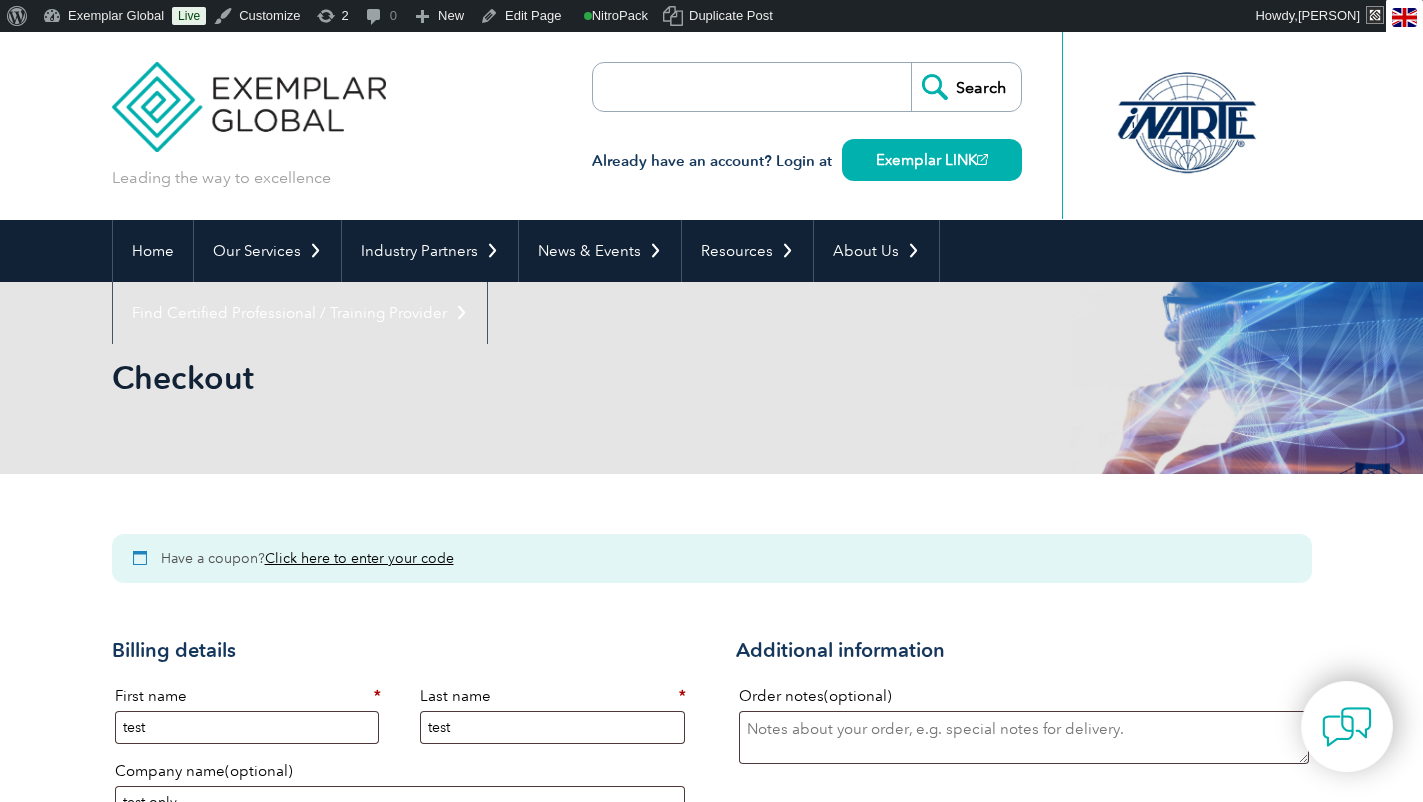select on "NSW" 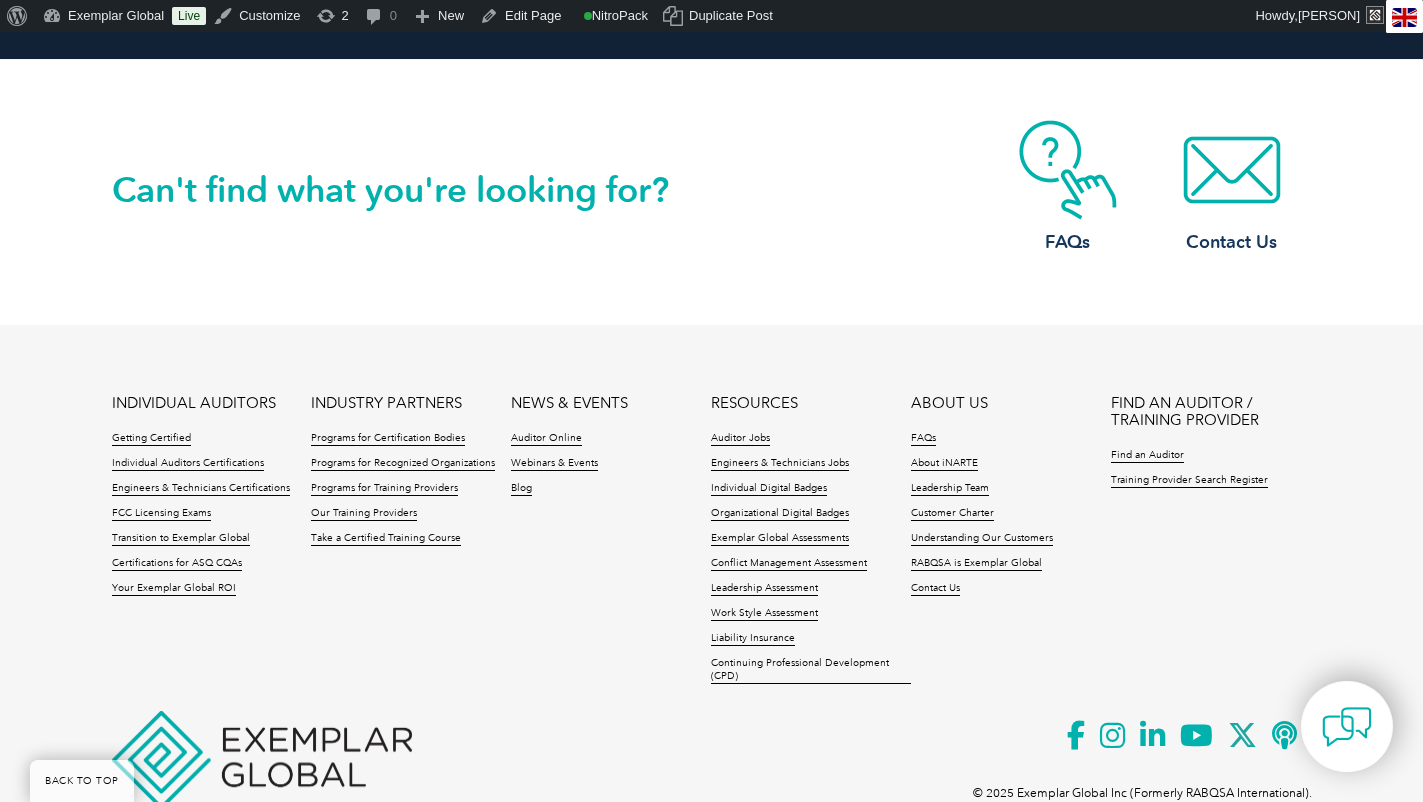 scroll, scrollTop: 3174, scrollLeft: 0, axis: vertical 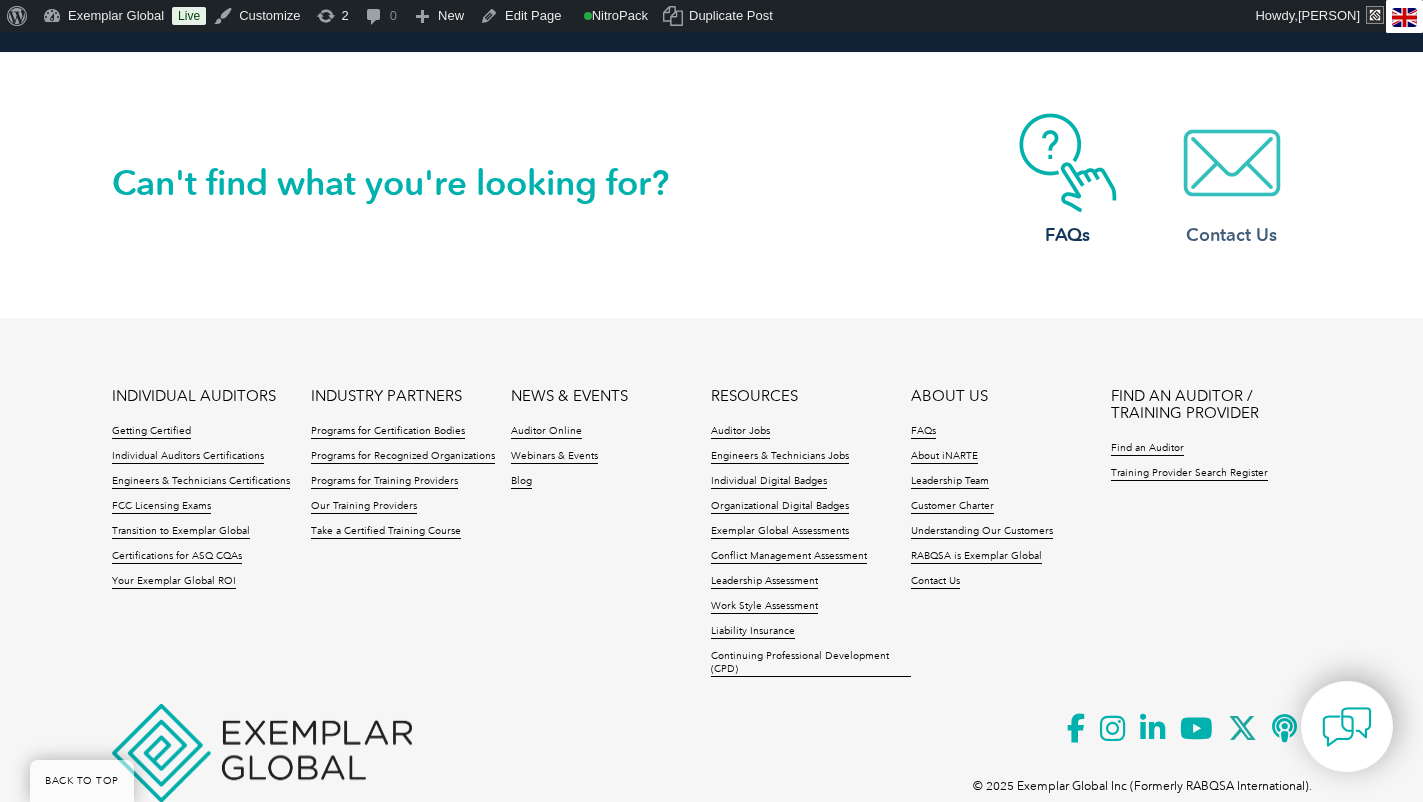 click at bounding box center [1232, 163] 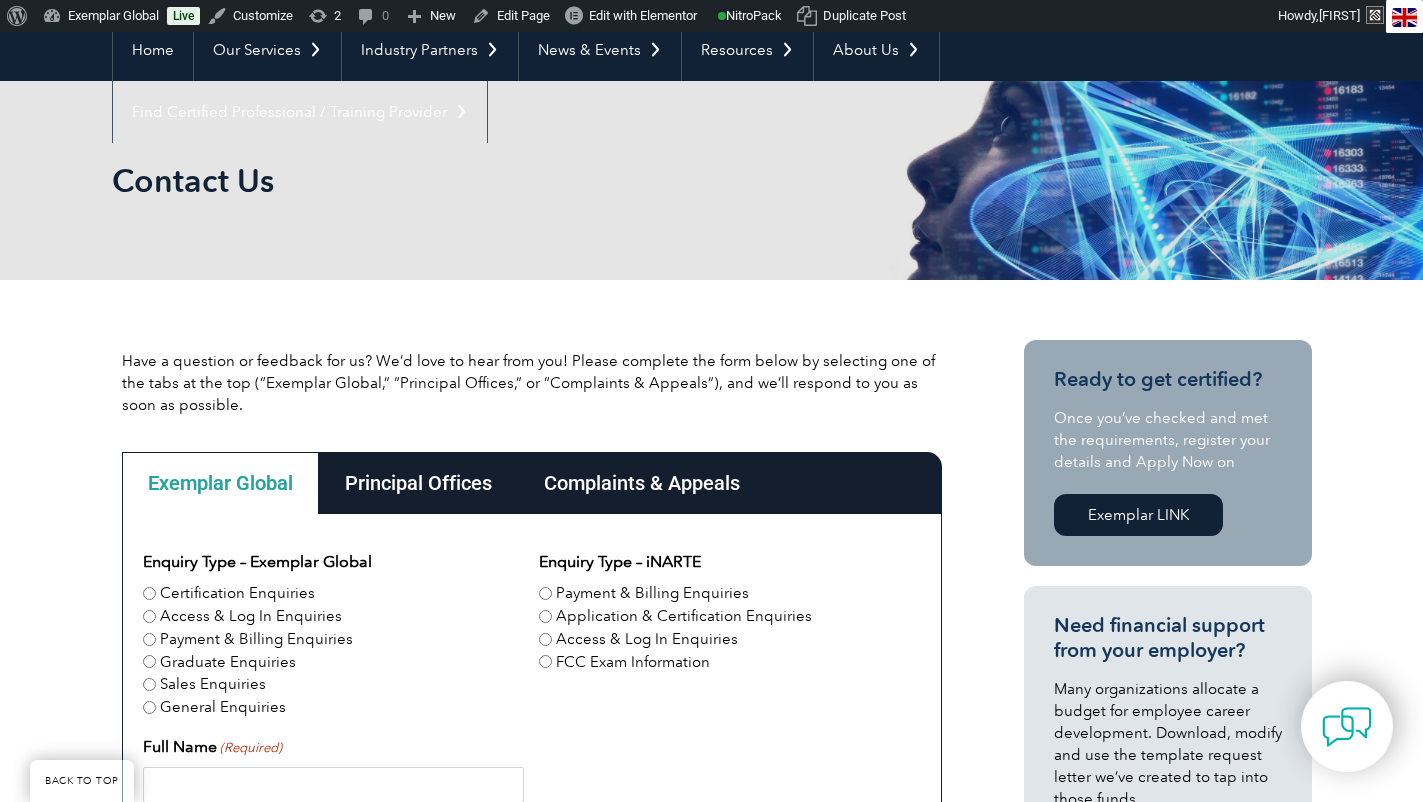 scroll, scrollTop: 0, scrollLeft: 0, axis: both 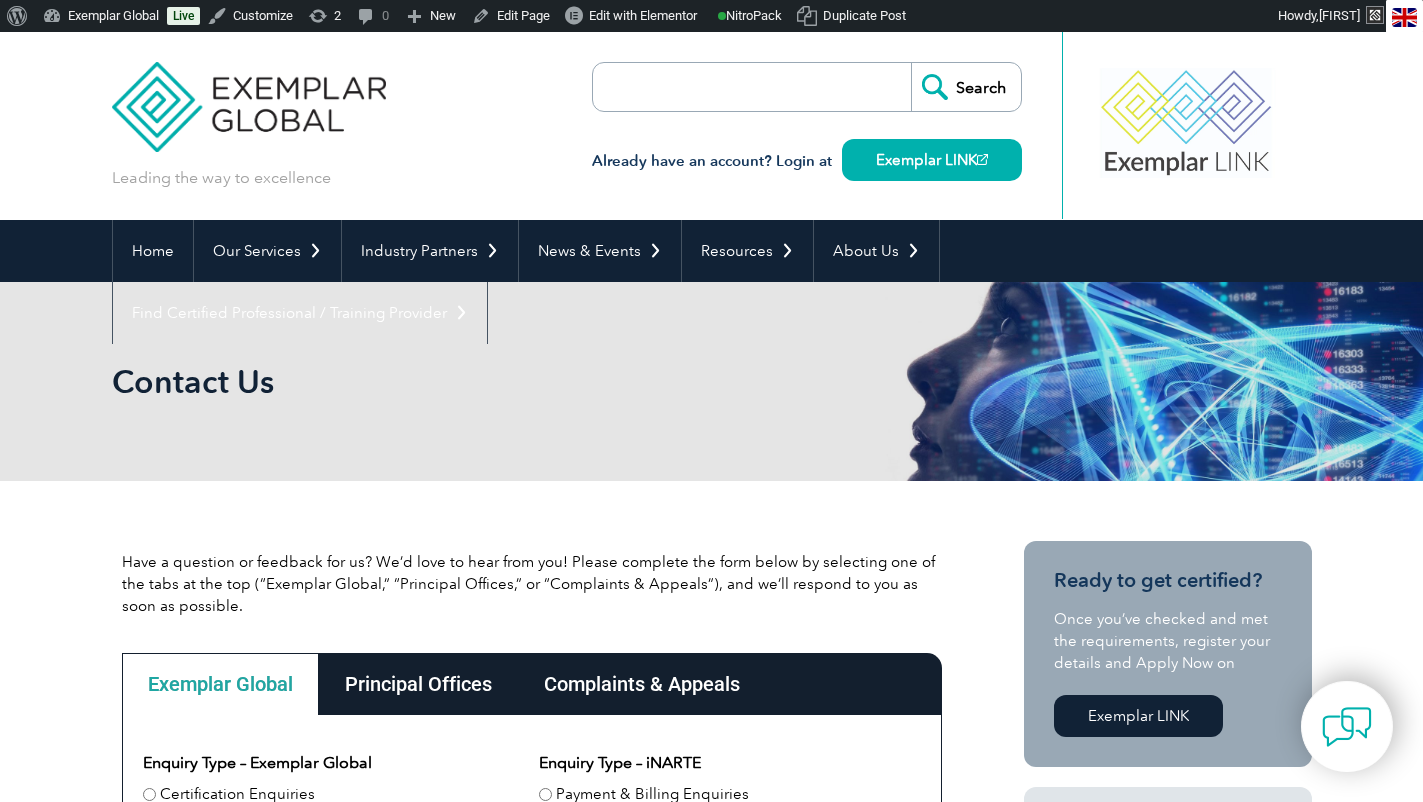 click at bounding box center (249, 92) 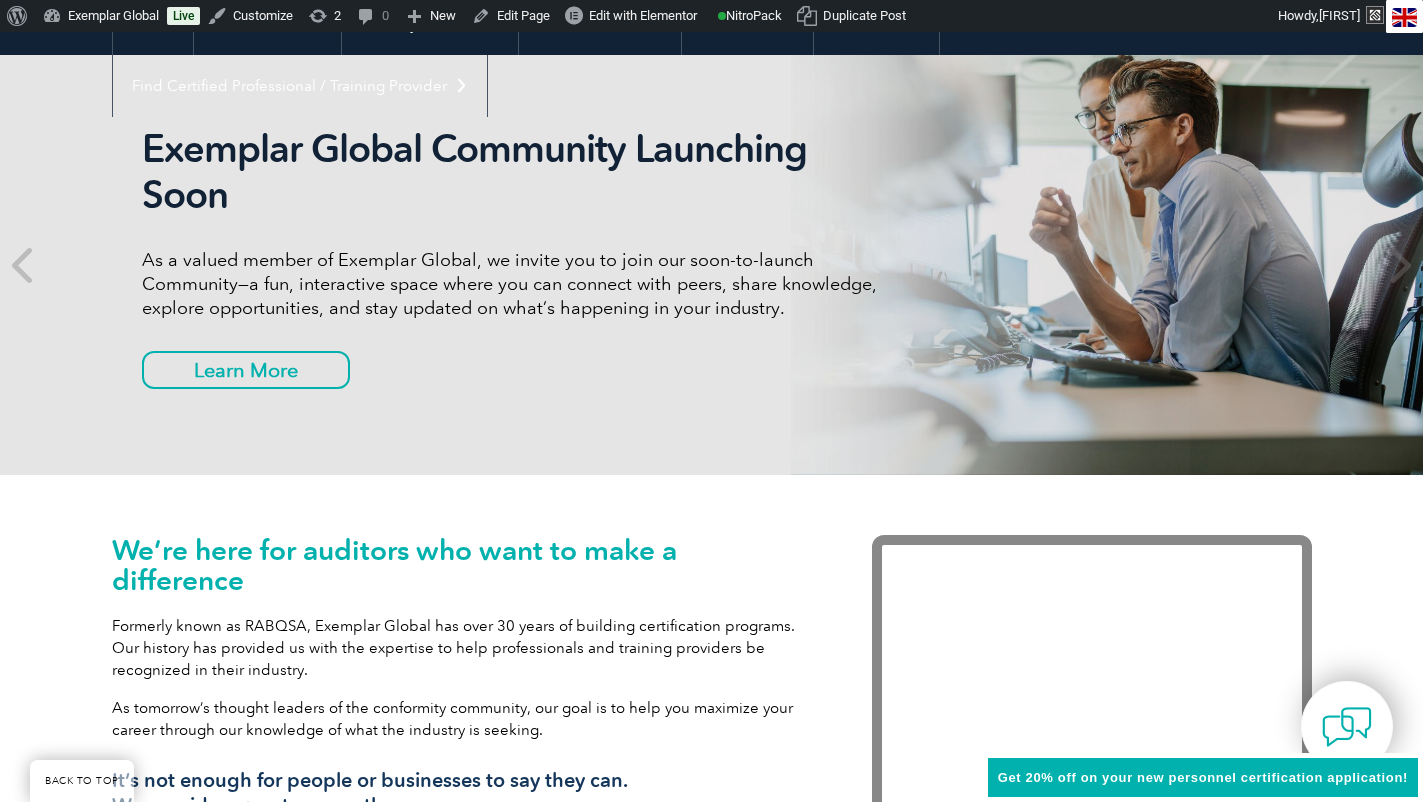 scroll, scrollTop: 228, scrollLeft: 0, axis: vertical 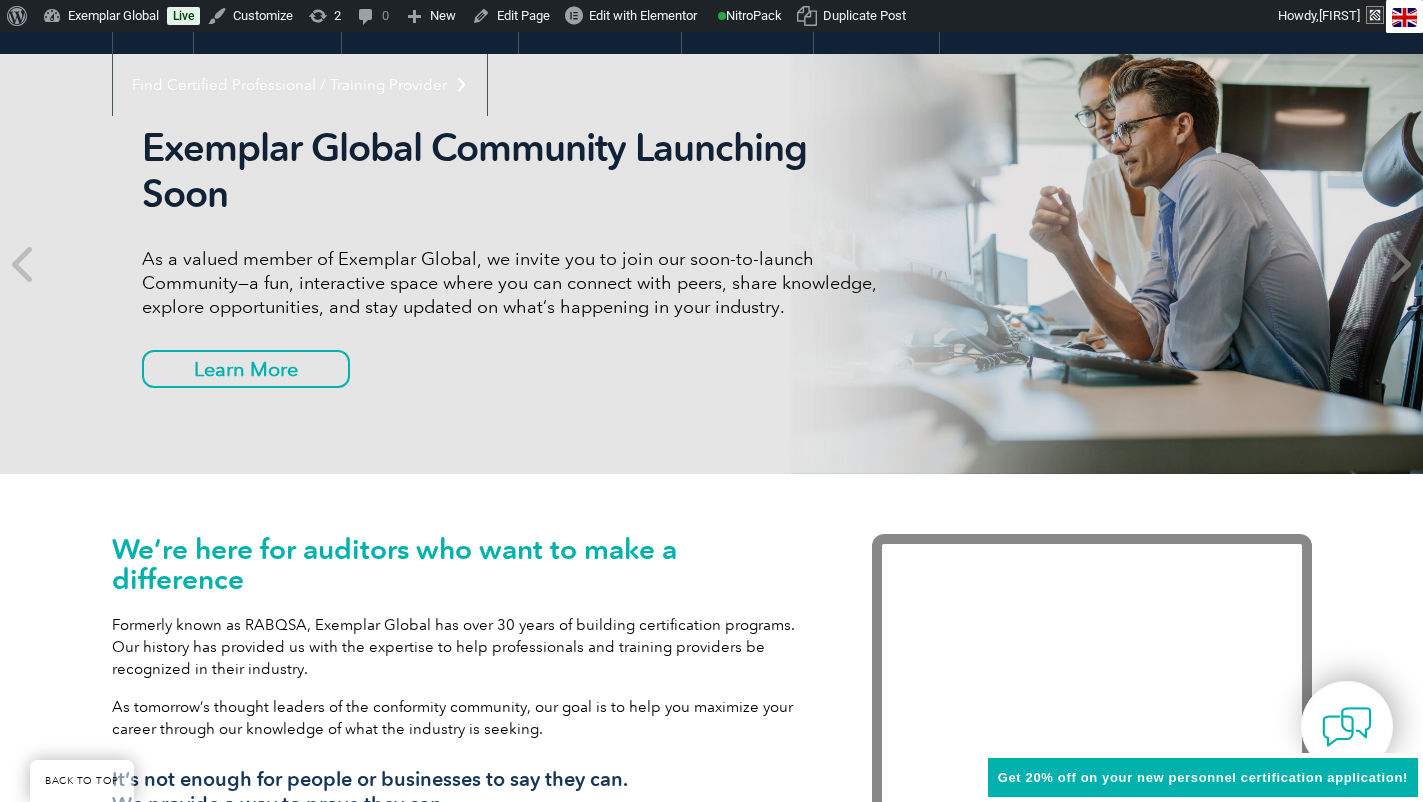 click at bounding box center (1398, 264) 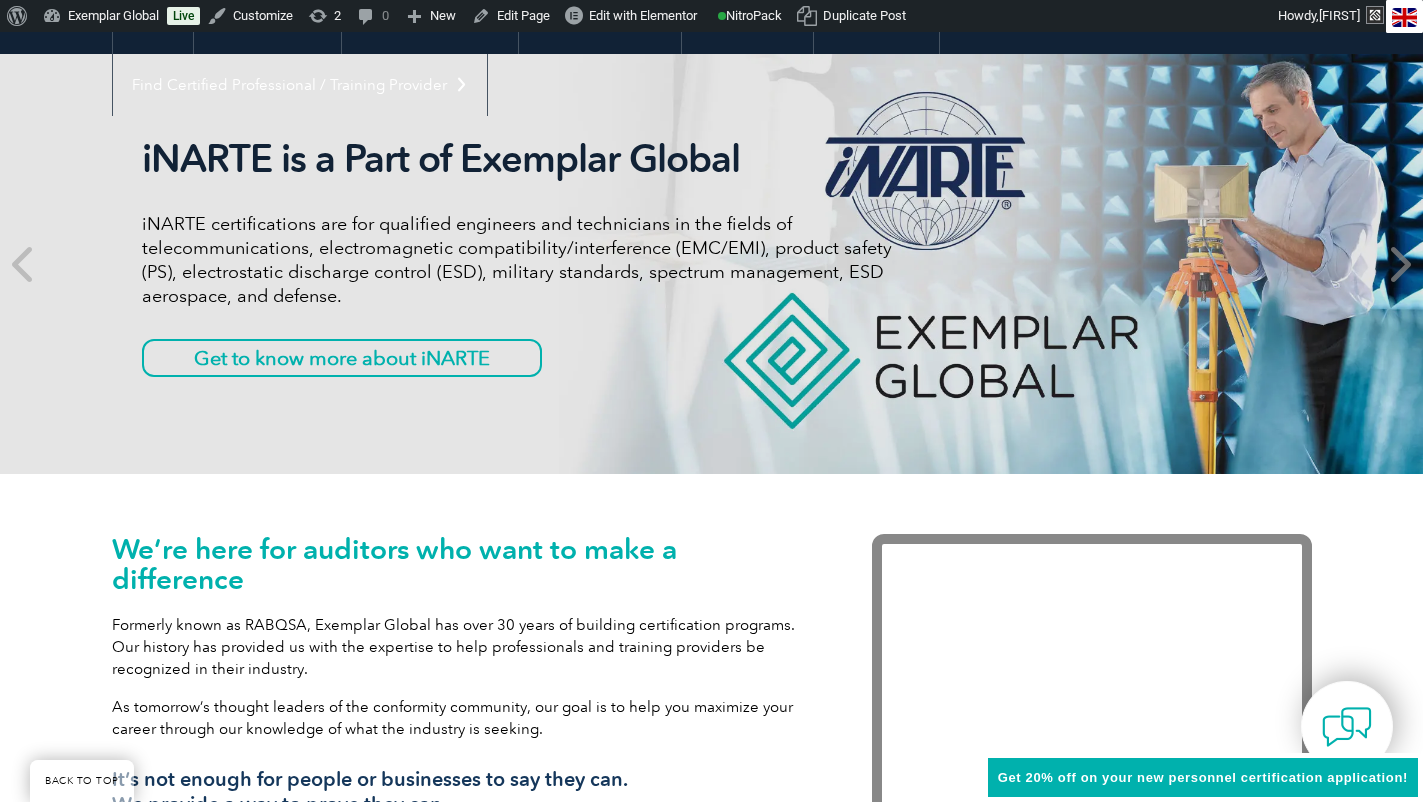 click at bounding box center [1398, 264] 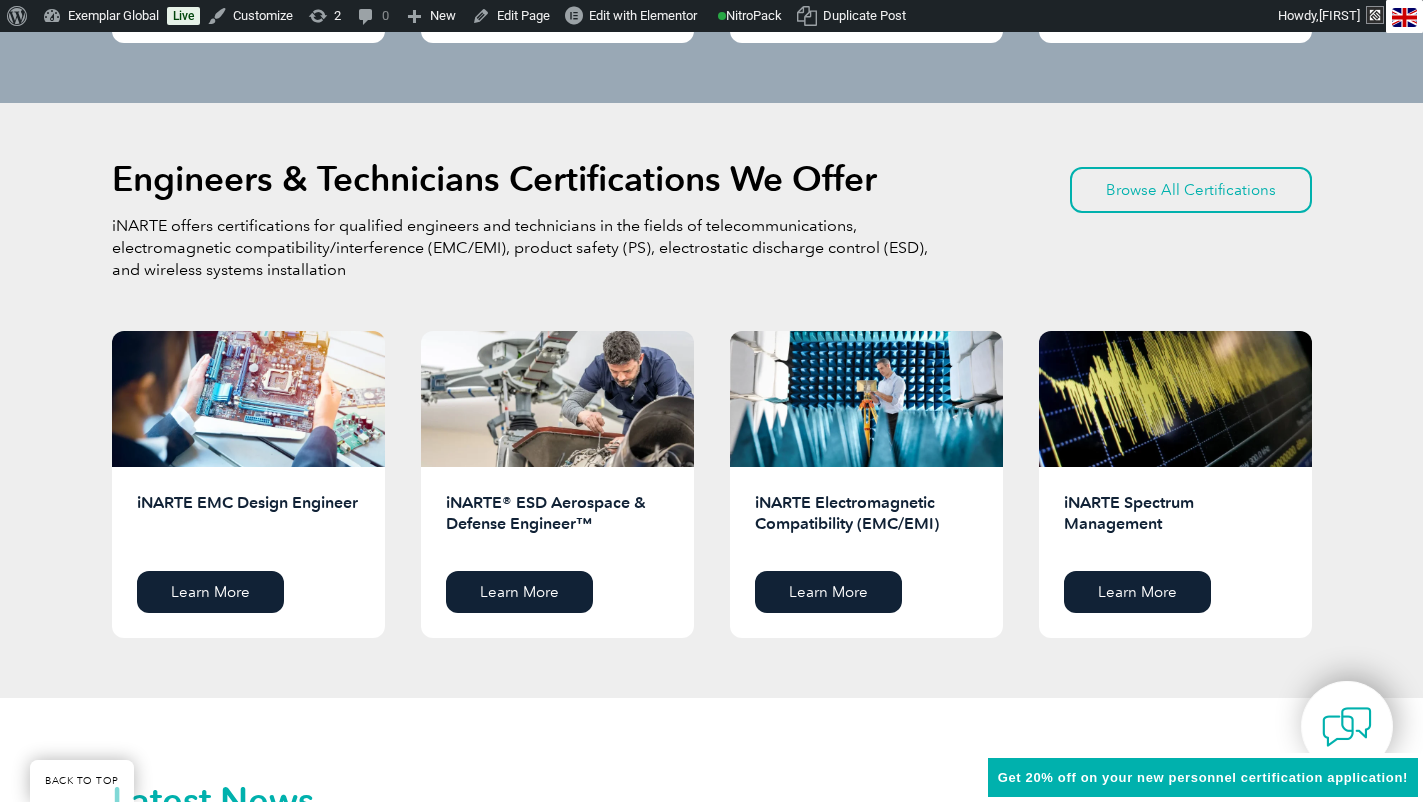 scroll, scrollTop: 2473, scrollLeft: 0, axis: vertical 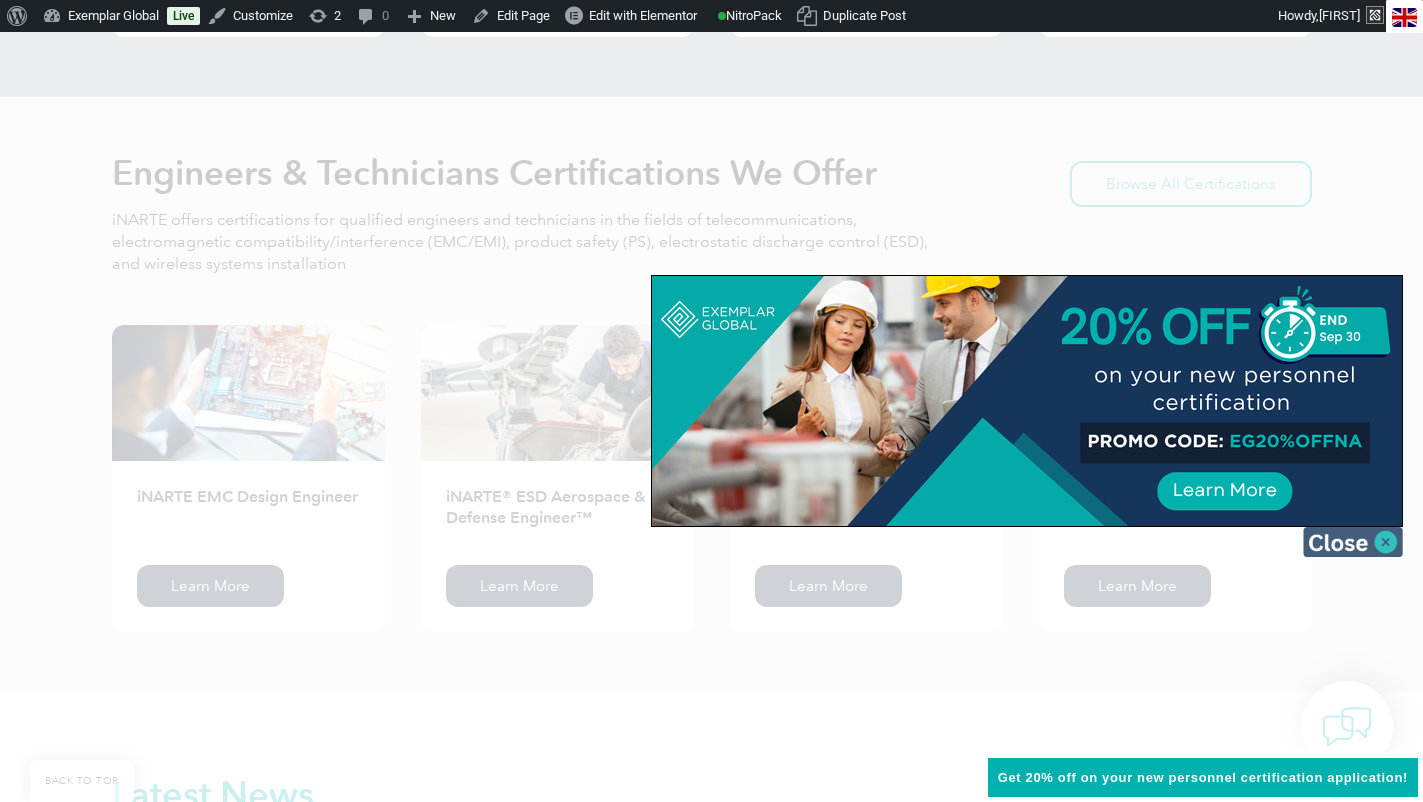 click at bounding box center (1353, 542) 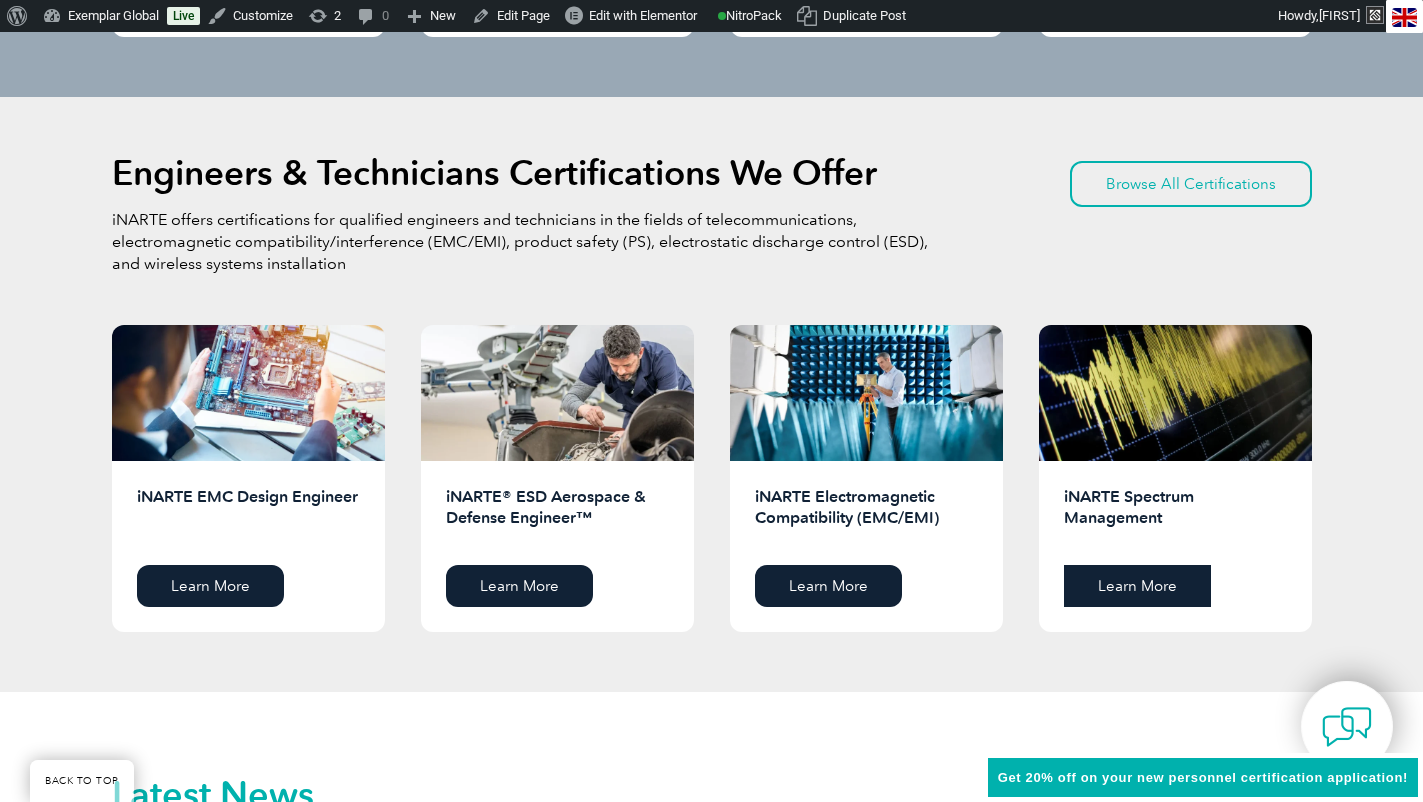click on "Learn More" at bounding box center [1137, 586] 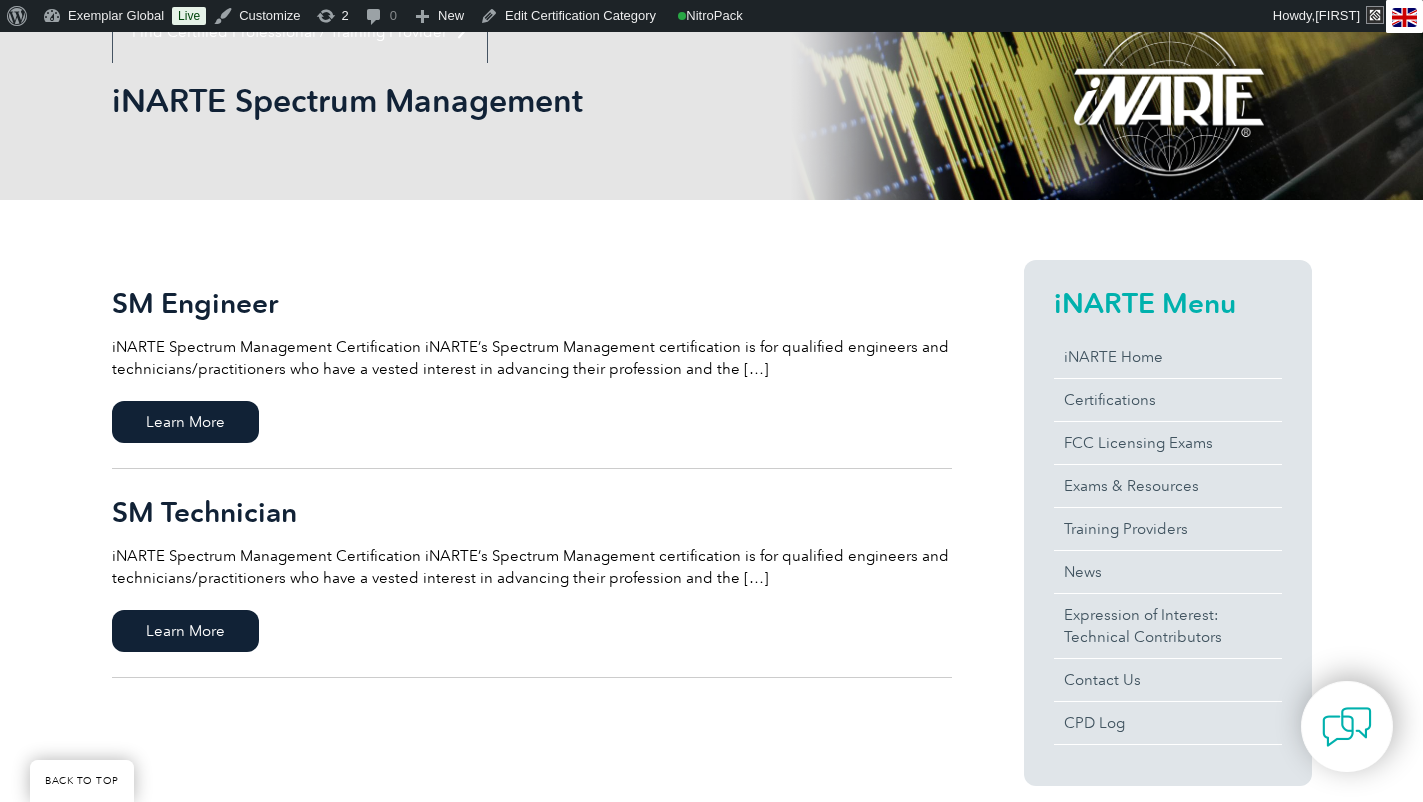 scroll, scrollTop: 289, scrollLeft: 0, axis: vertical 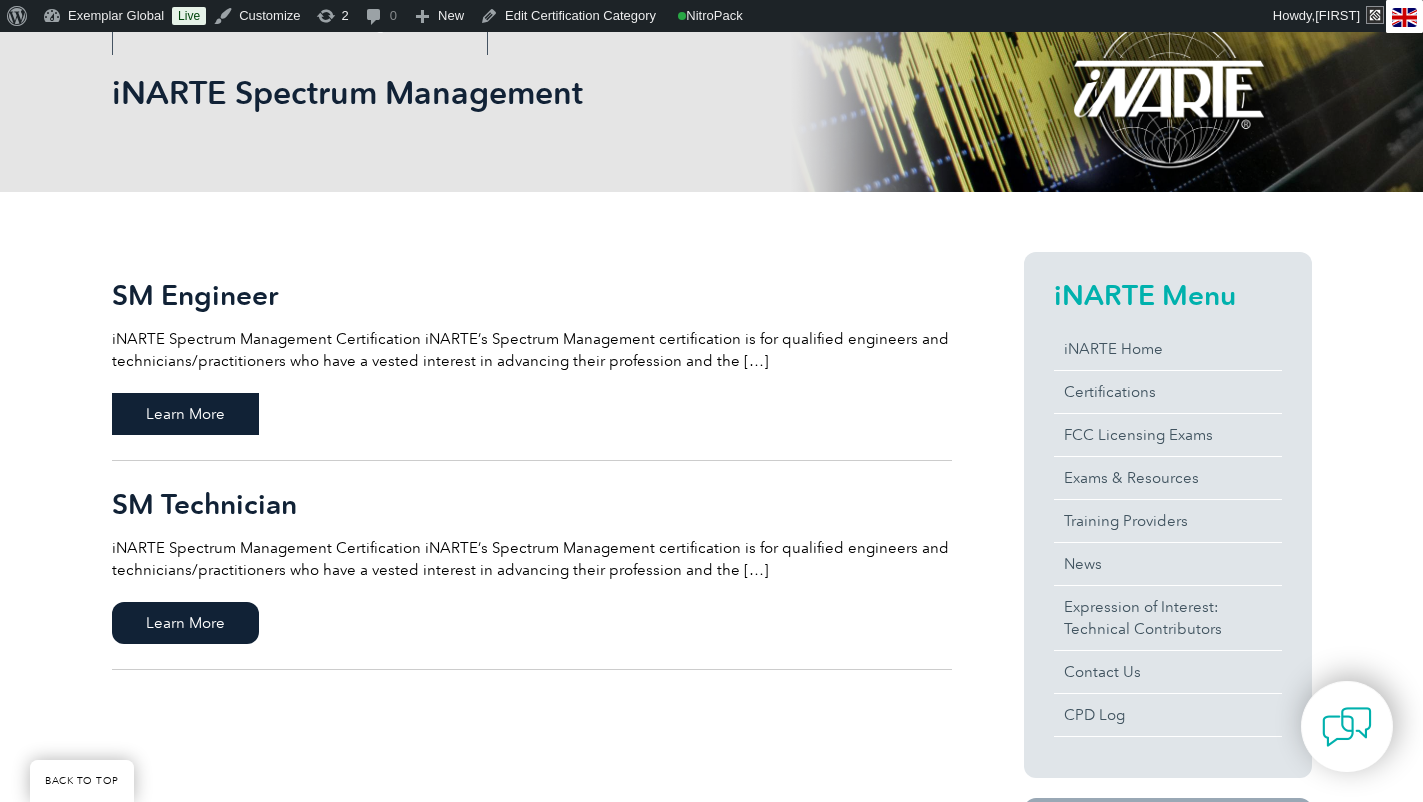 click on "Learn More" at bounding box center [185, 414] 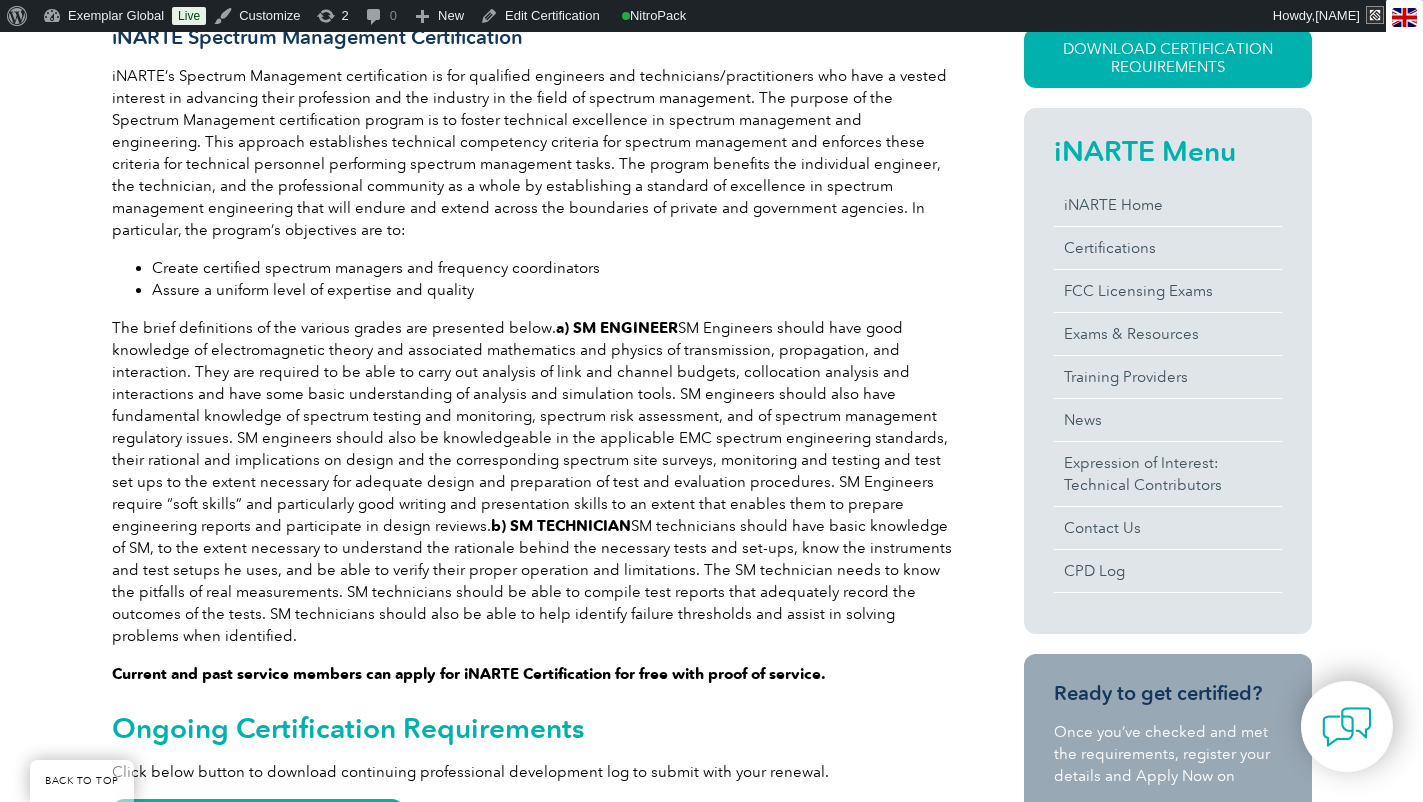 scroll, scrollTop: 17, scrollLeft: 0, axis: vertical 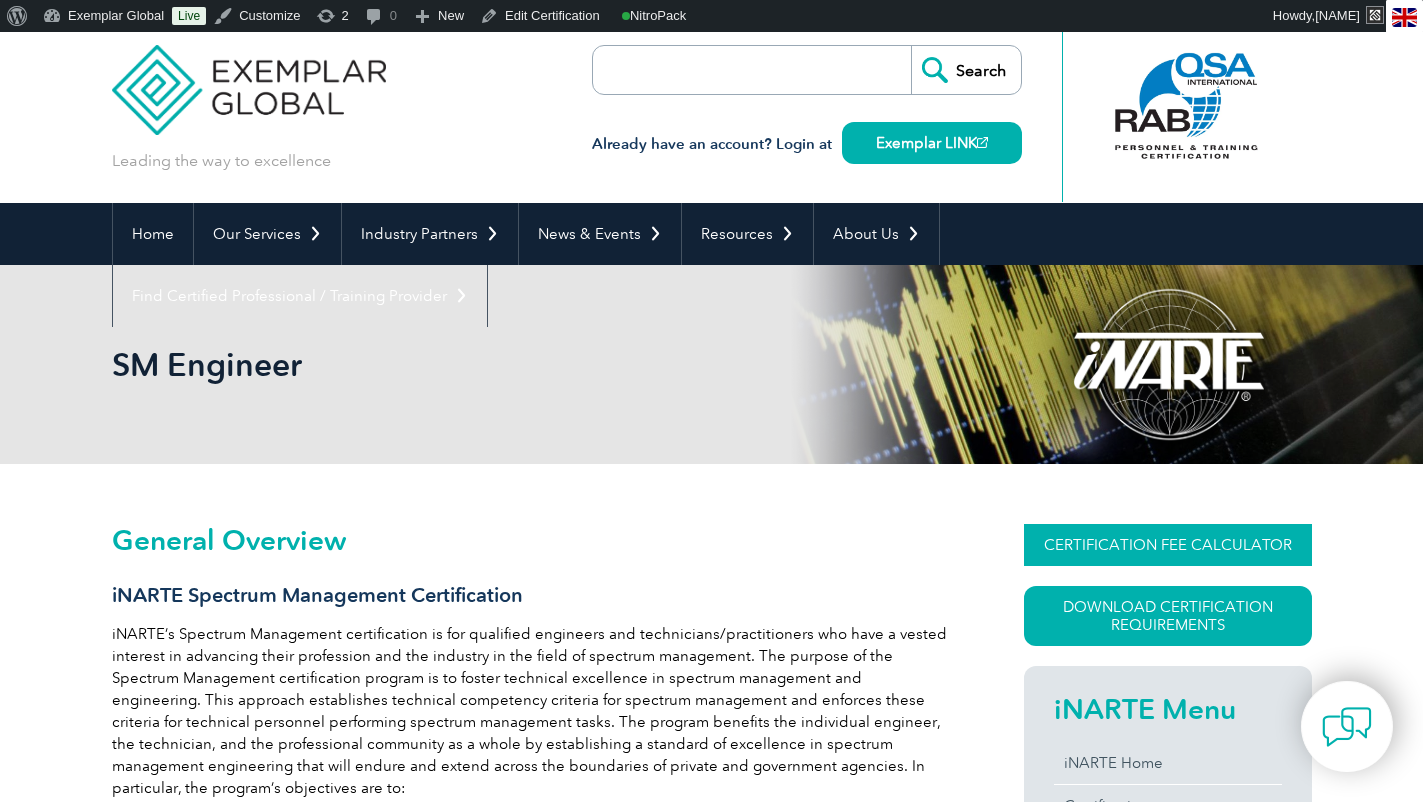 click on "CERTIFICATION FEE CALCULATOR" at bounding box center (1168, 545) 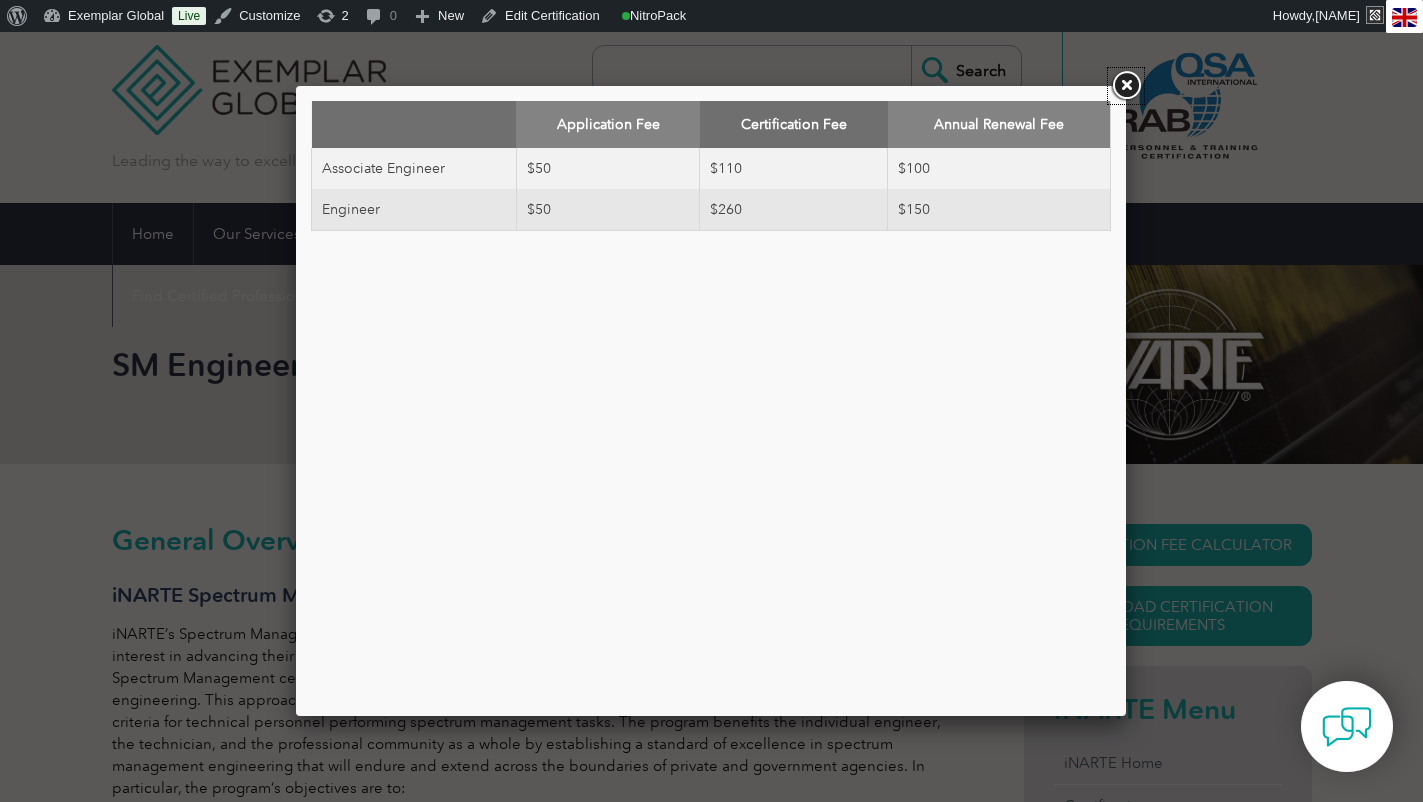 drag, startPoint x: 1123, startPoint y: 81, endPoint x: 1122, endPoint y: 91, distance: 10.049875 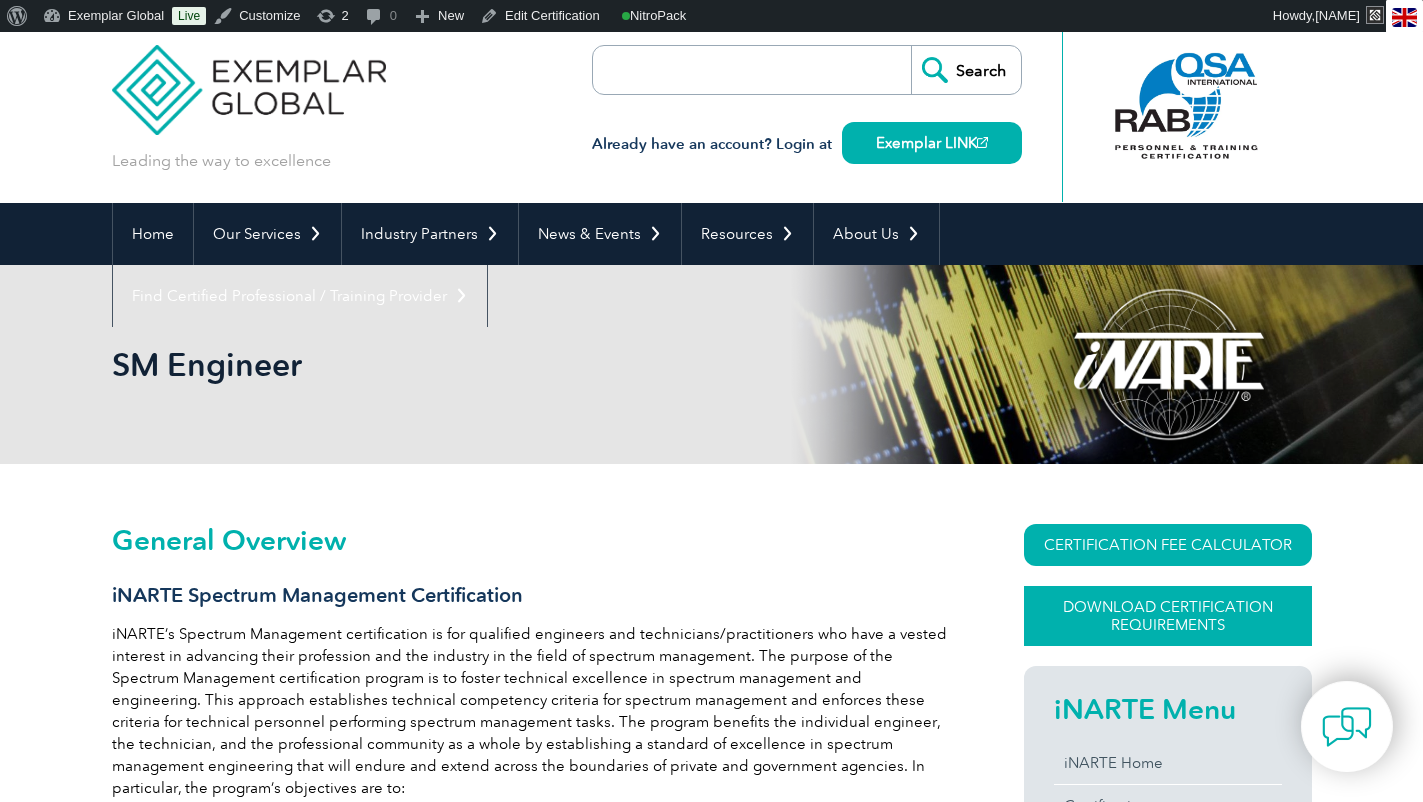 click on "Download Certification Requirements" at bounding box center (1168, 616) 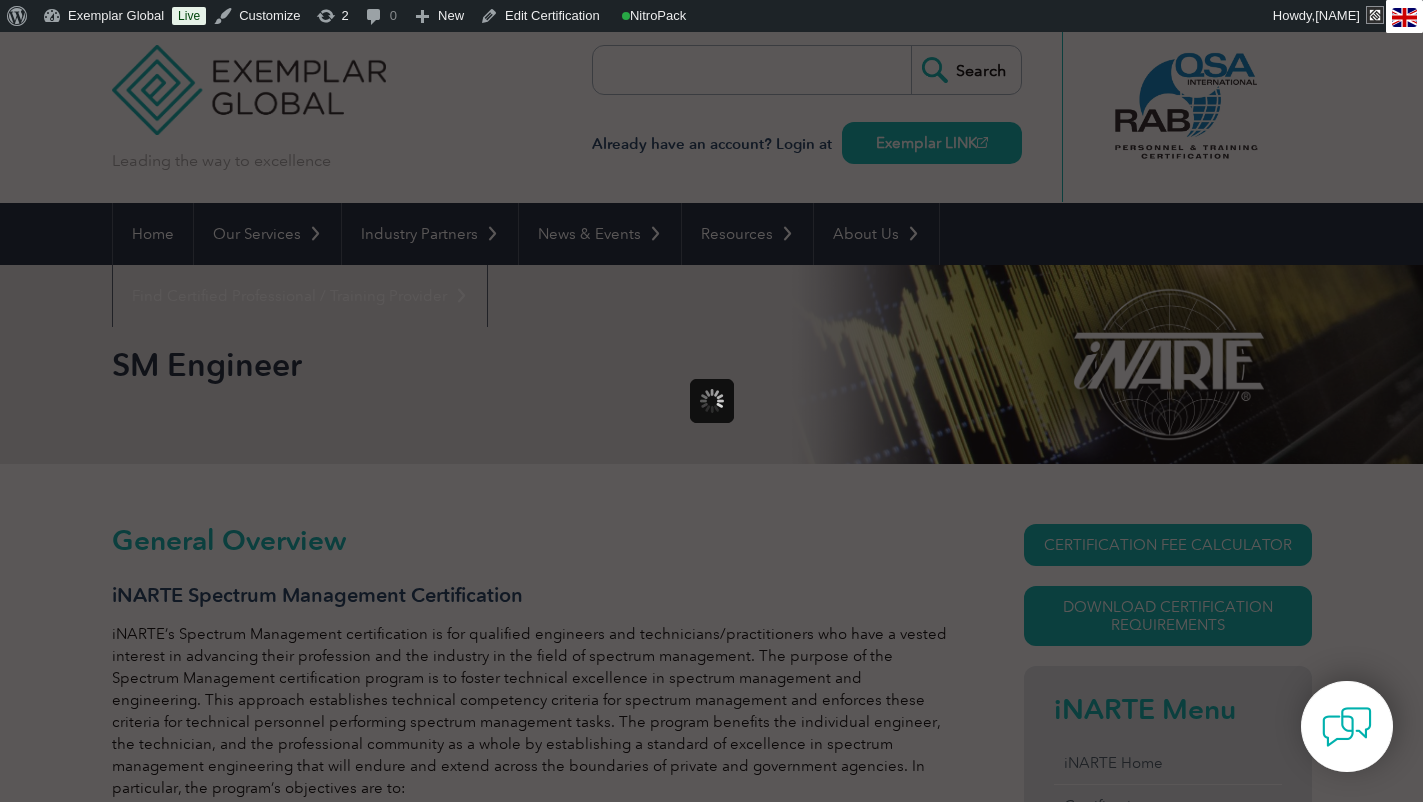 scroll, scrollTop: 0, scrollLeft: 0, axis: both 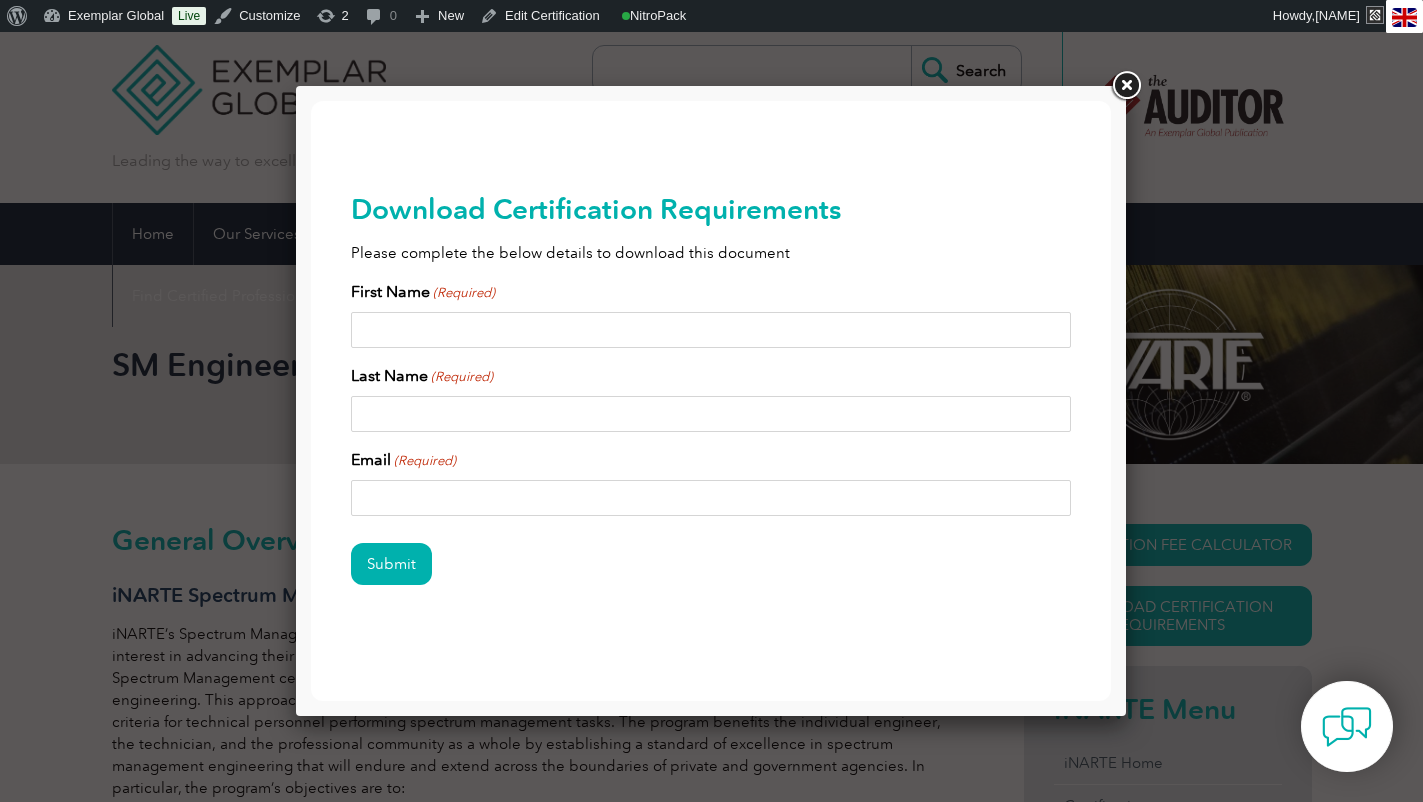 click at bounding box center [1126, 86] 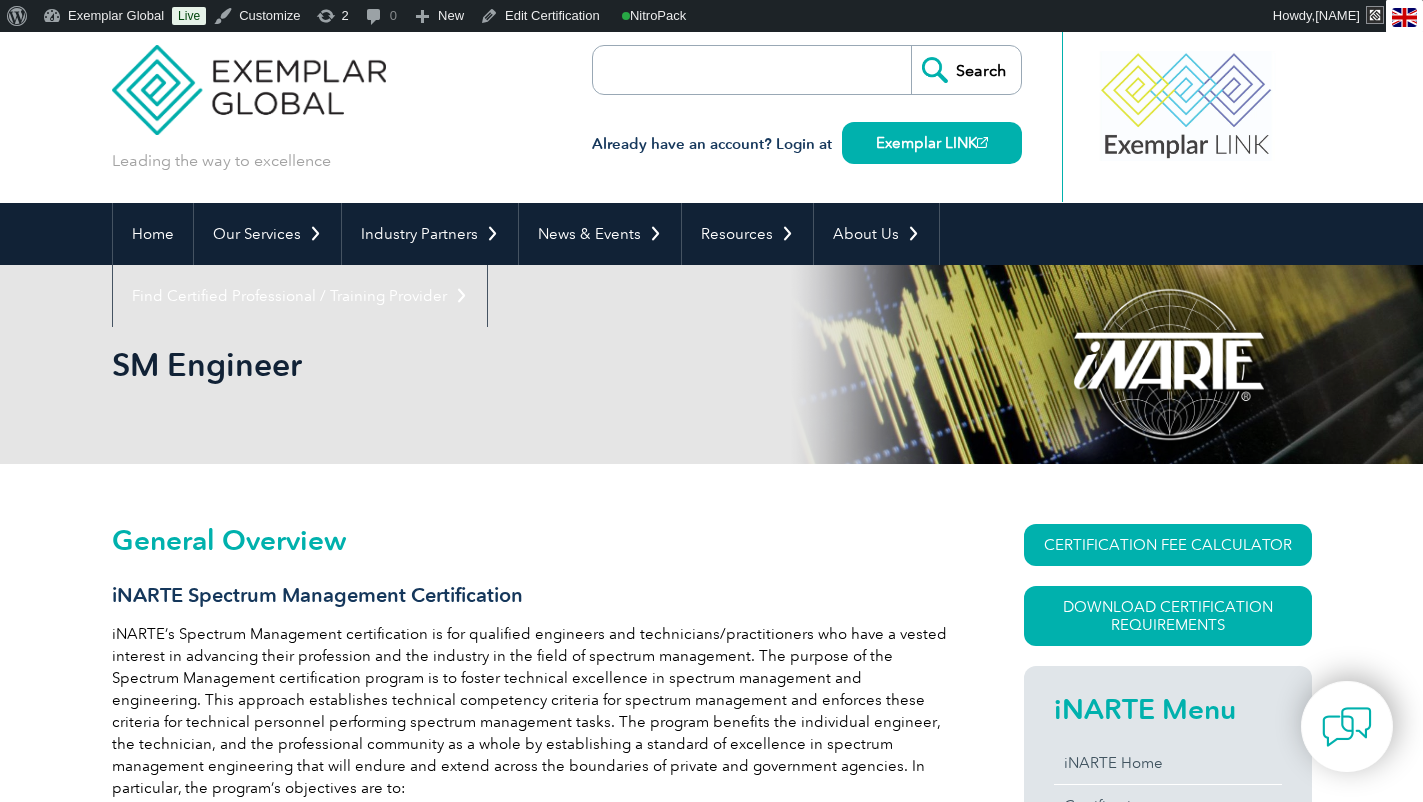 click at bounding box center (249, 75) 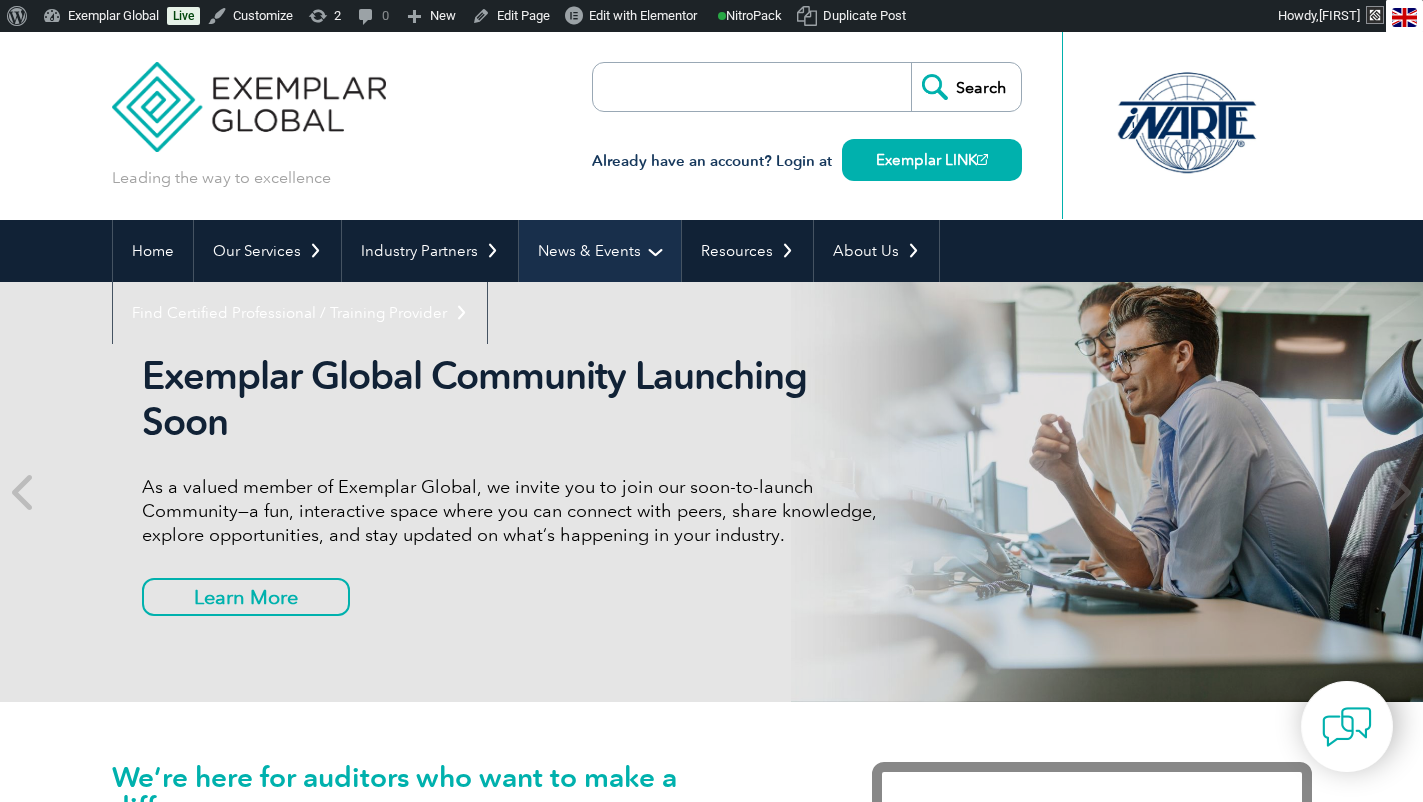scroll, scrollTop: 0, scrollLeft: 0, axis: both 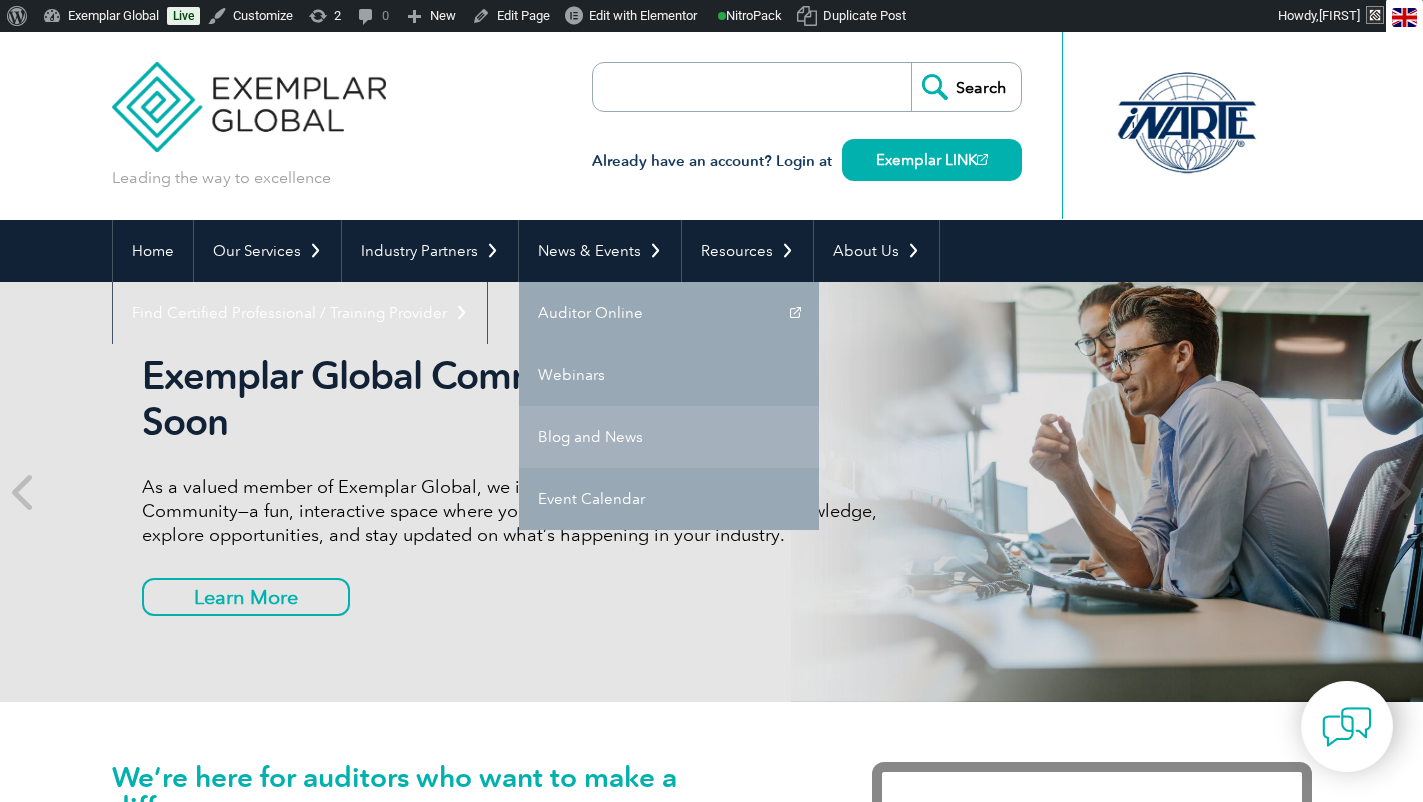 click on "Blog and News" at bounding box center (669, 437) 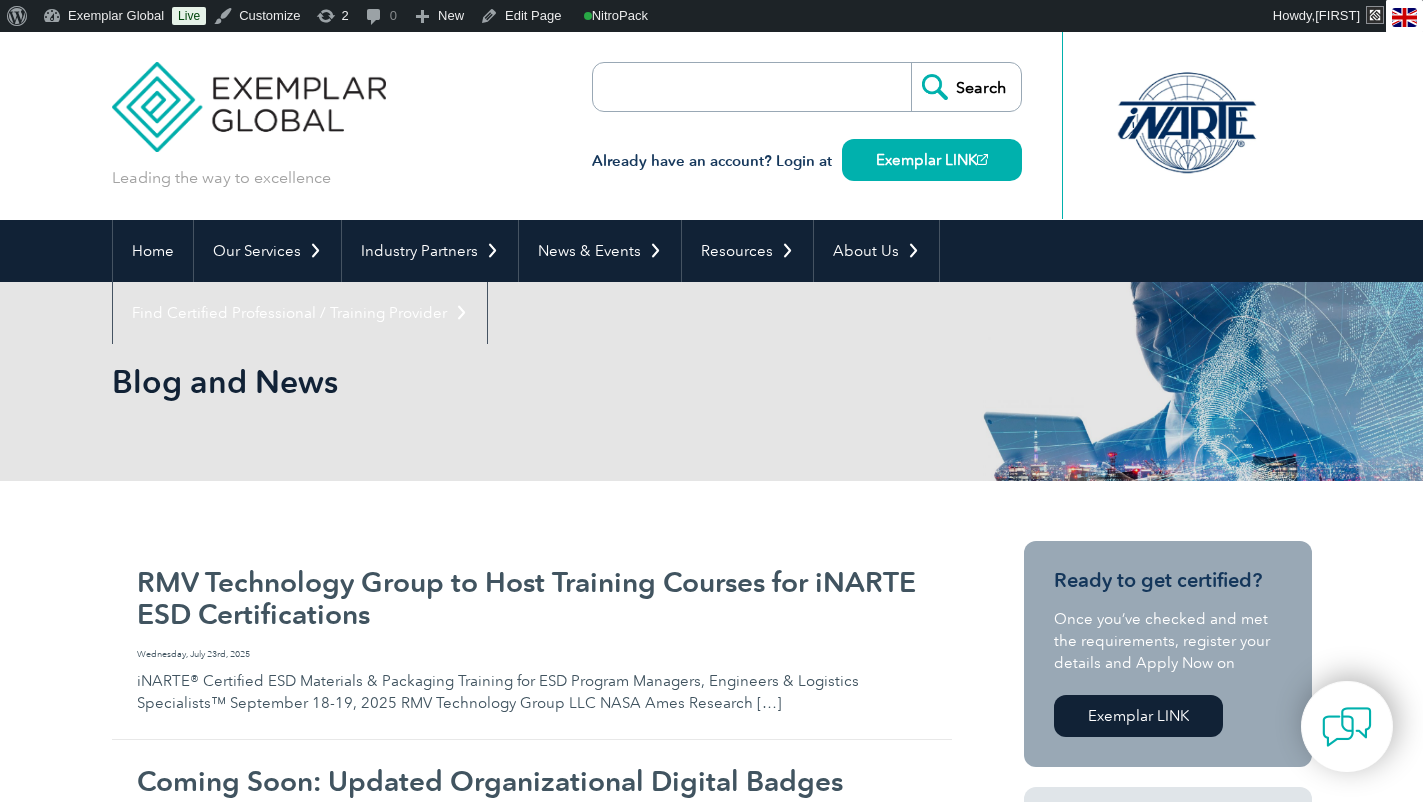 scroll, scrollTop: 0, scrollLeft: 0, axis: both 